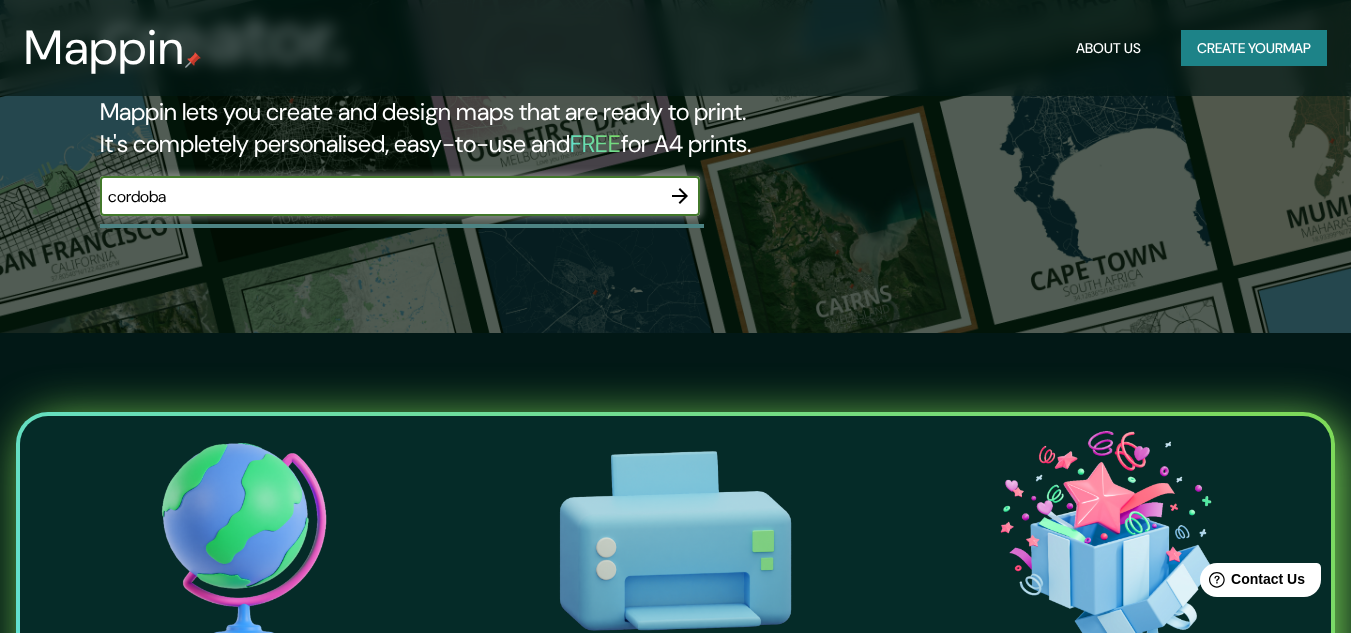 scroll, scrollTop: 100, scrollLeft: 0, axis: vertical 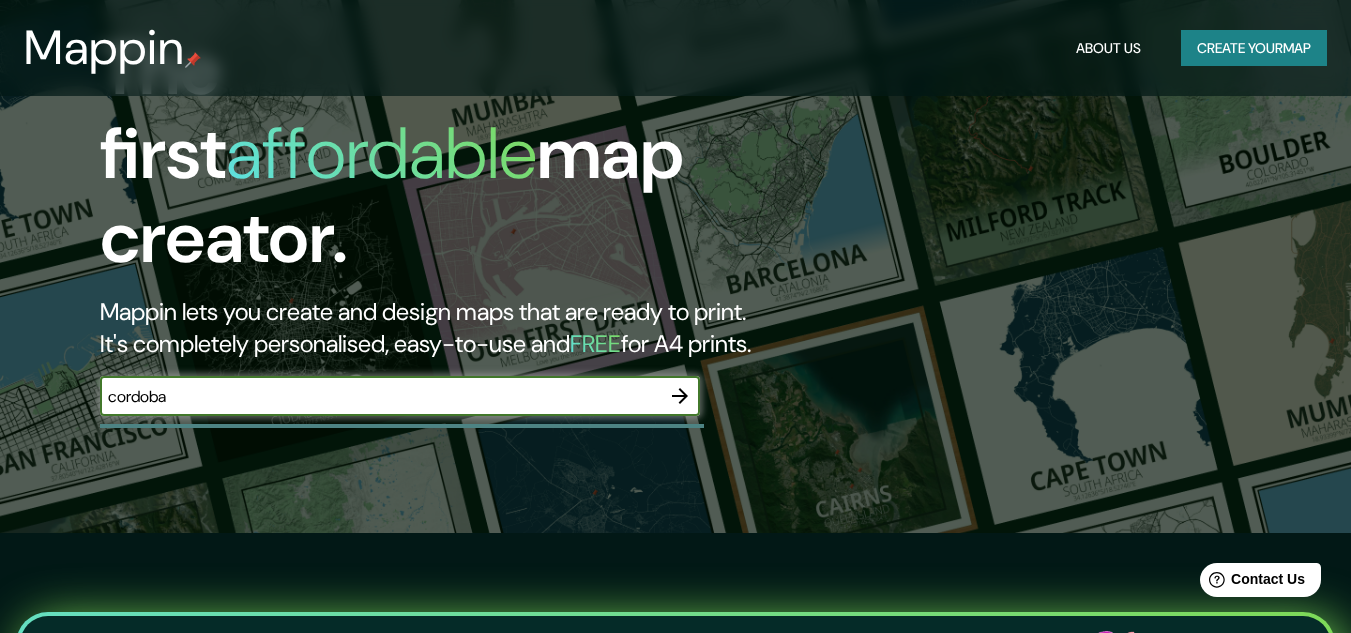 type on "cordoba" 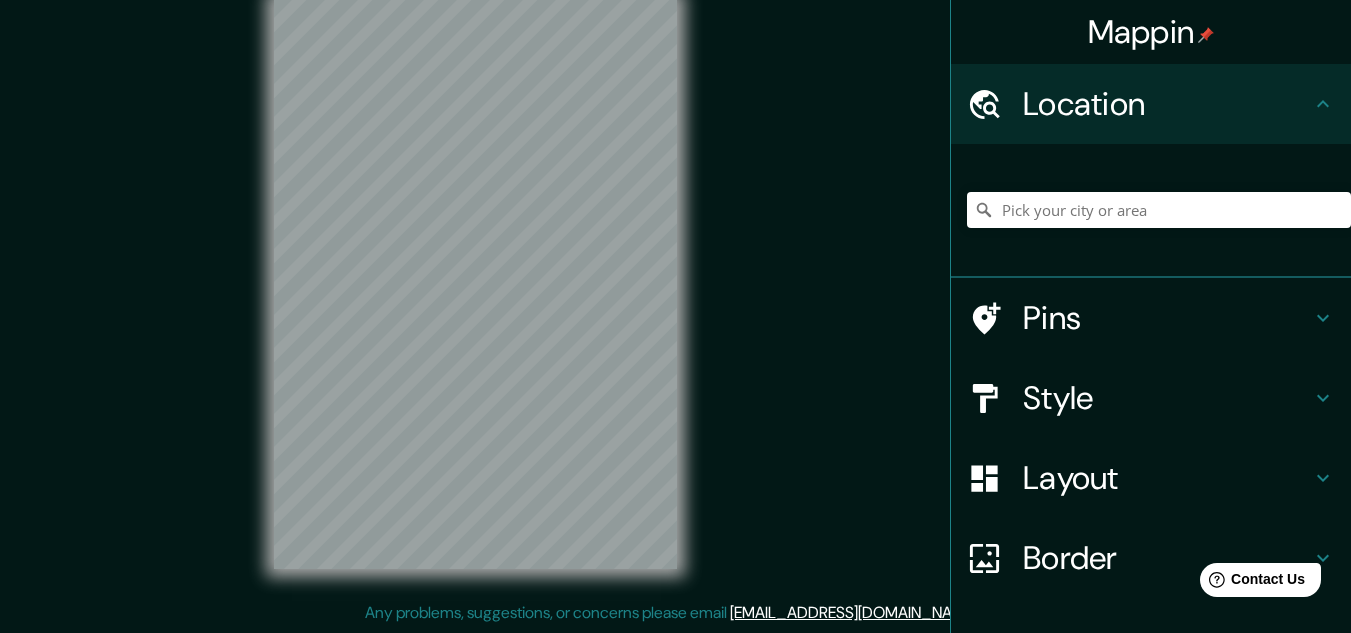 scroll, scrollTop: 0, scrollLeft: 0, axis: both 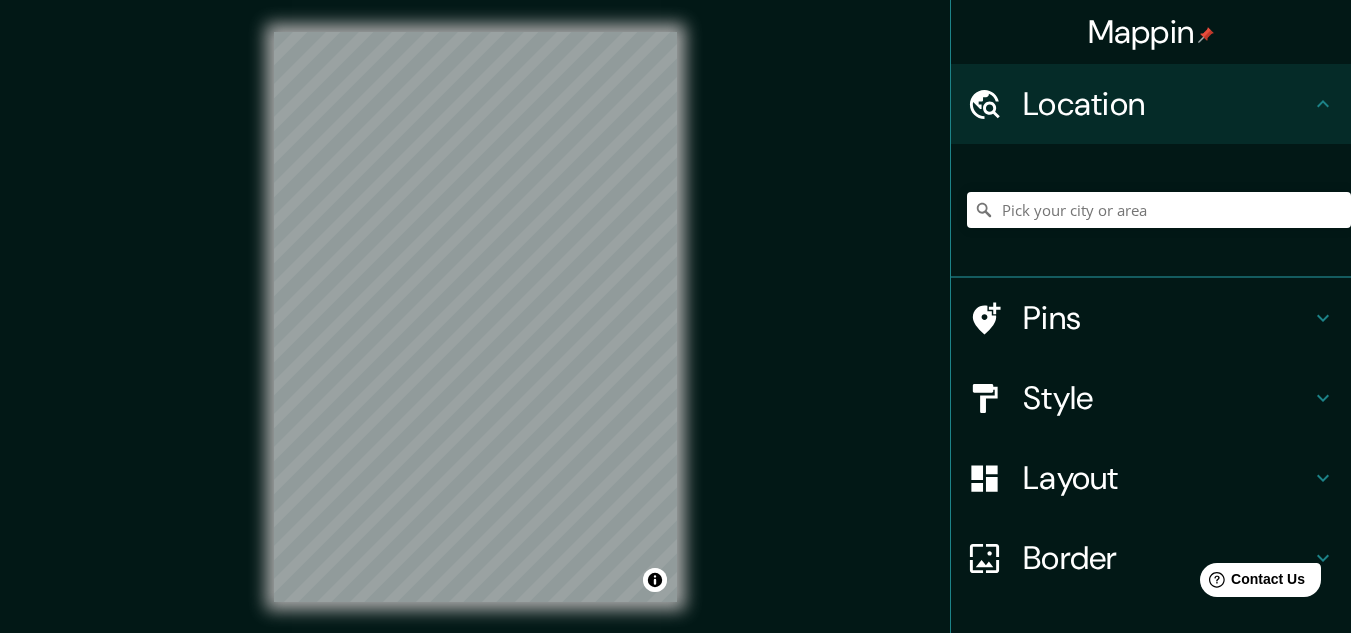 click on "Style" at bounding box center (1167, 398) 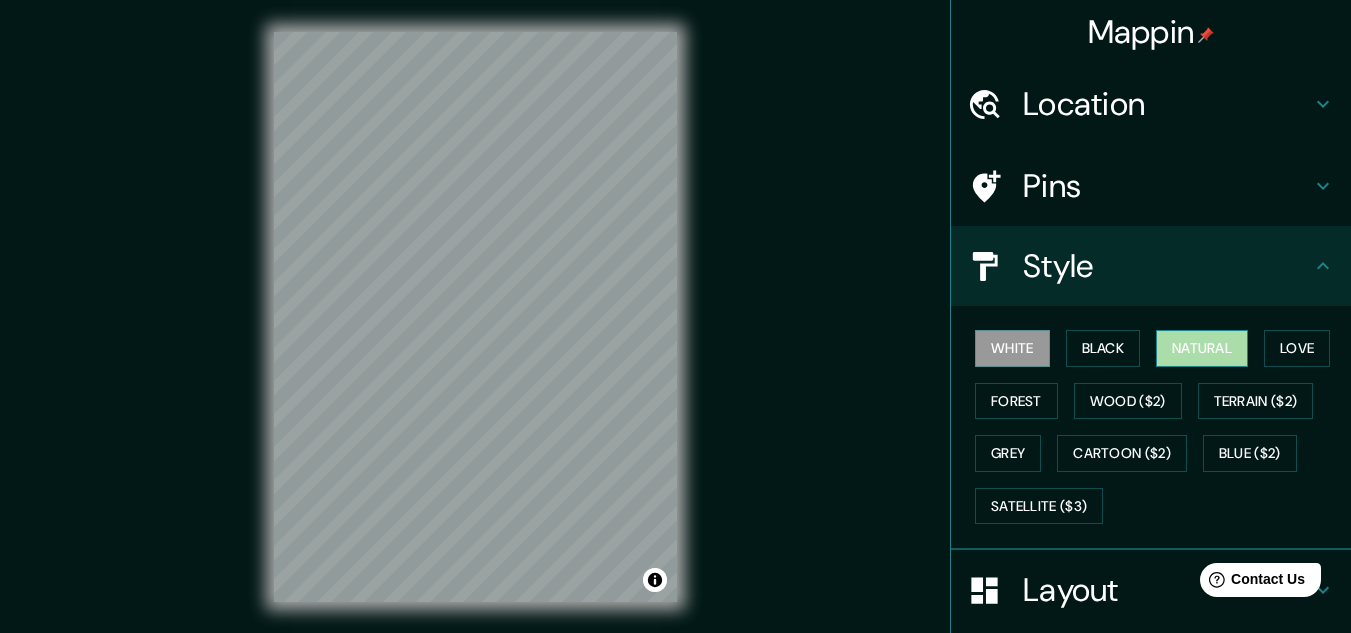 click on "Natural" at bounding box center (1202, 348) 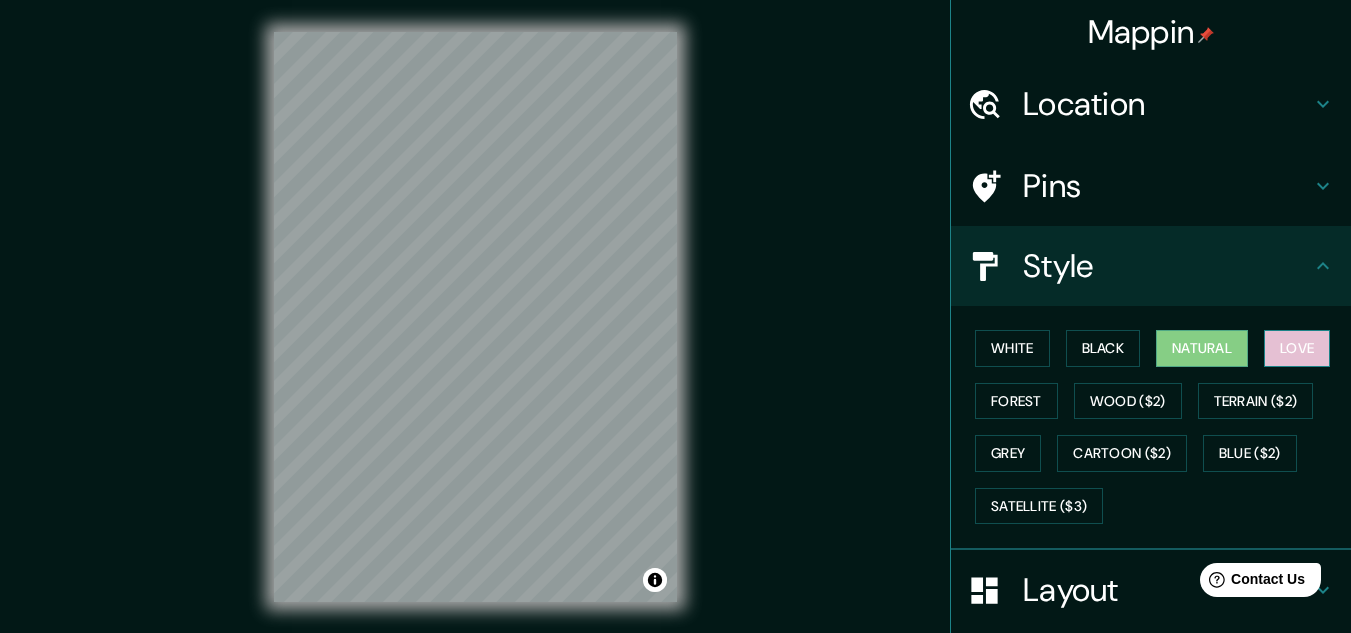 click on "Love" at bounding box center [1297, 348] 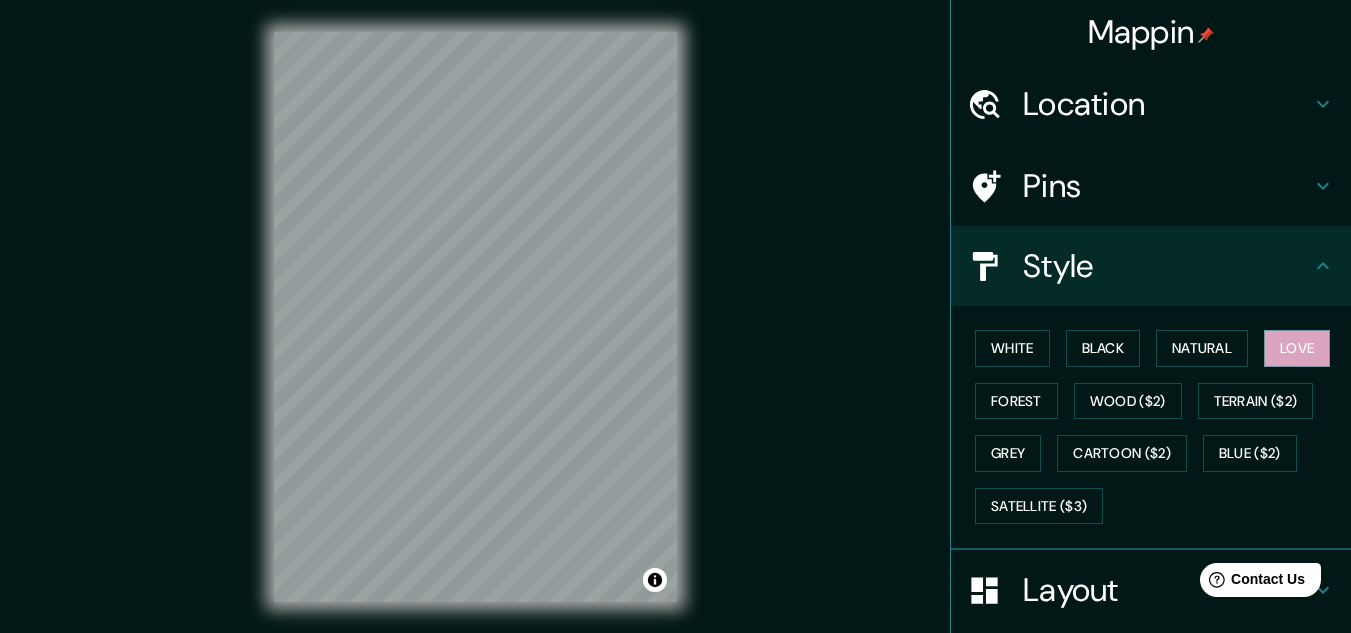 click on "White Black Natural Love Forest Wood ($2) Terrain ($2) Grey Cartoon ($2) Blue ($2) Satellite ($3)" at bounding box center (1159, 427) 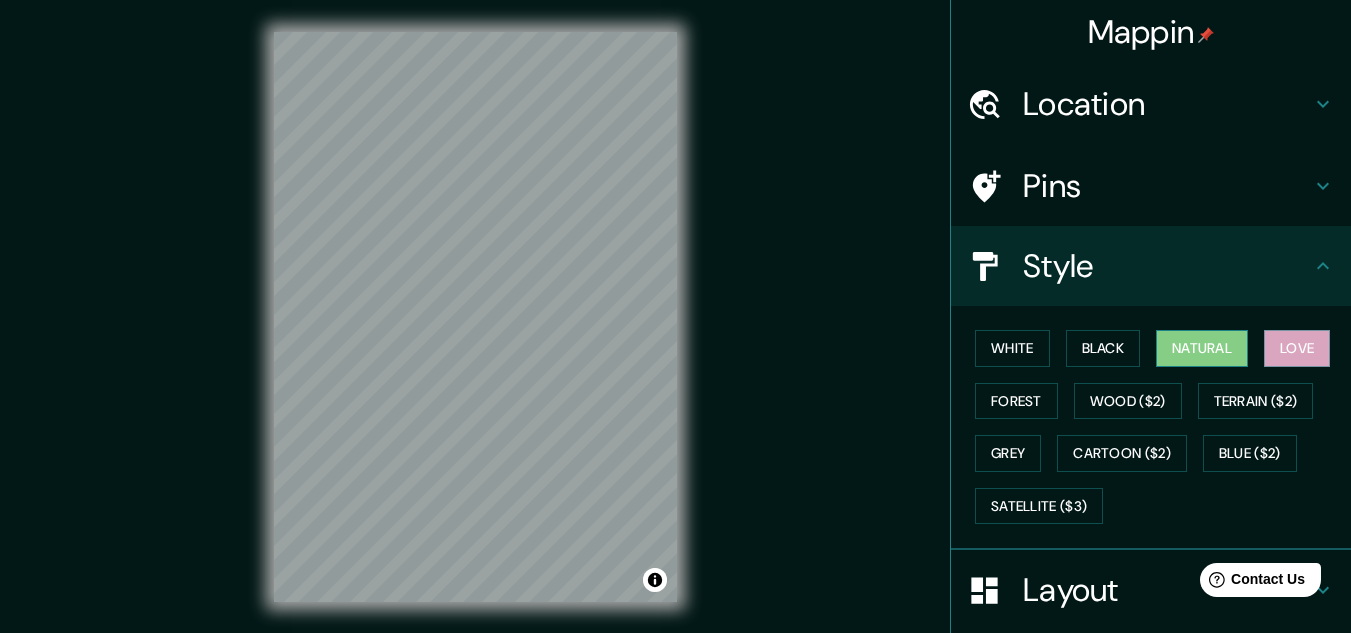 click on "Natural" at bounding box center [1202, 348] 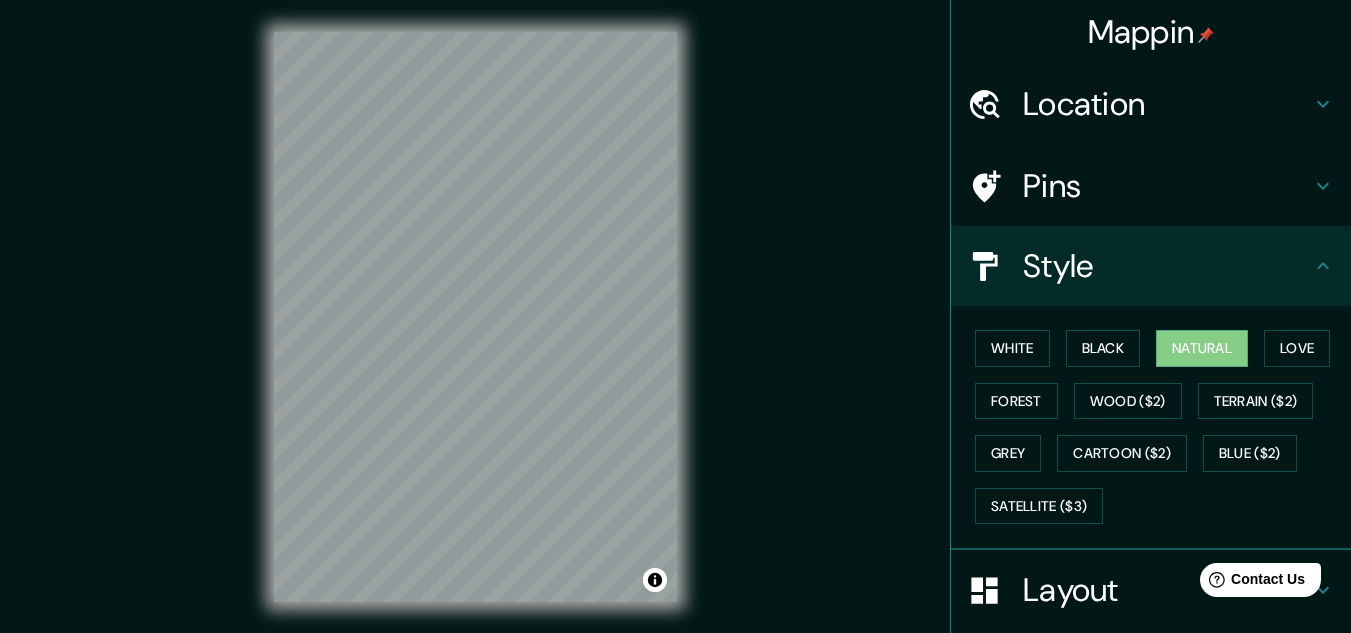 click on "Style" at bounding box center (1167, 266) 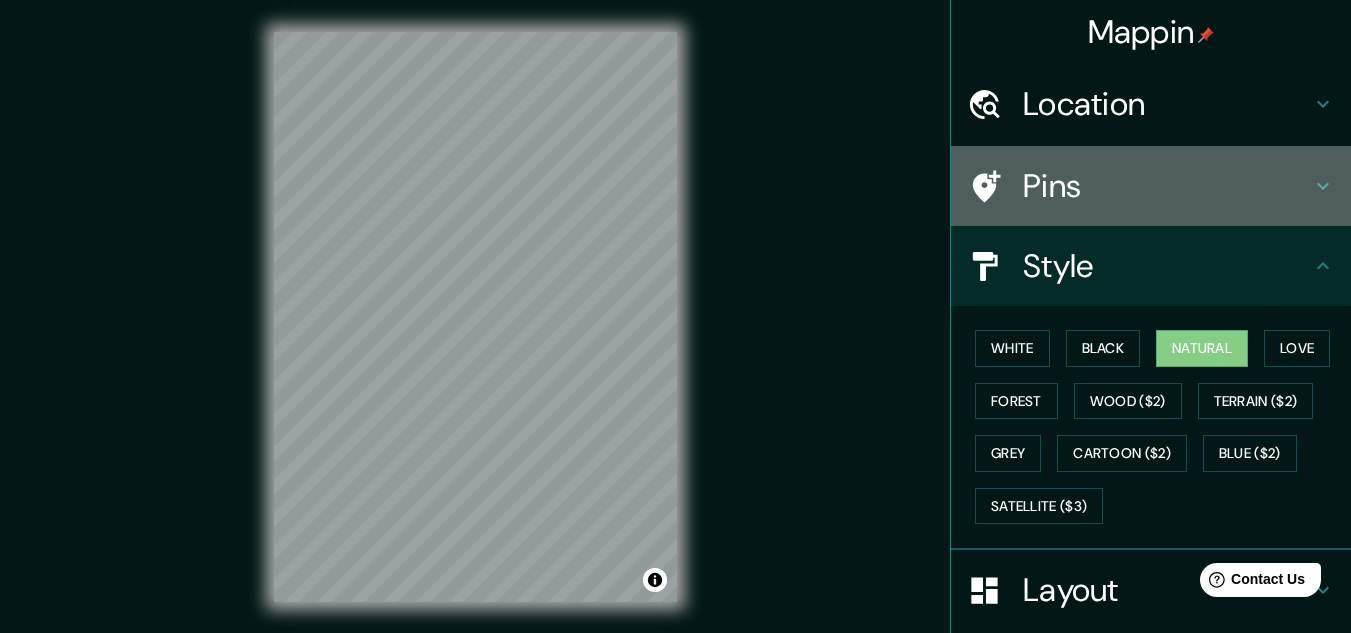 click 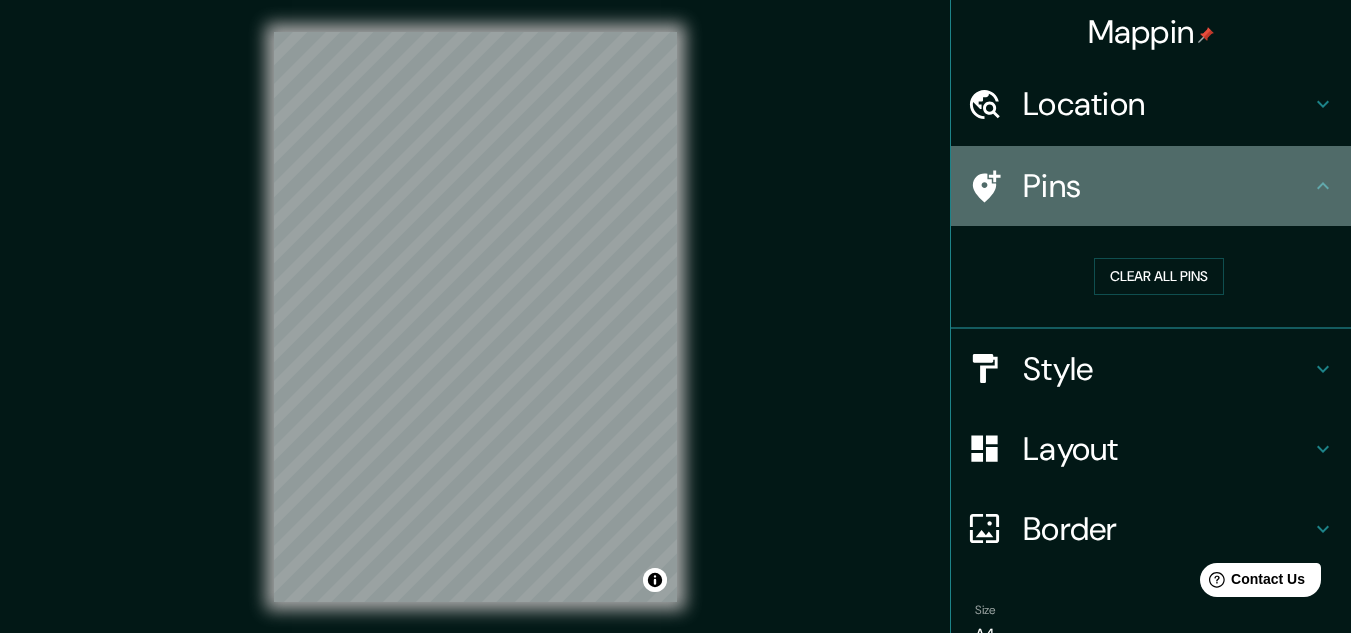 click 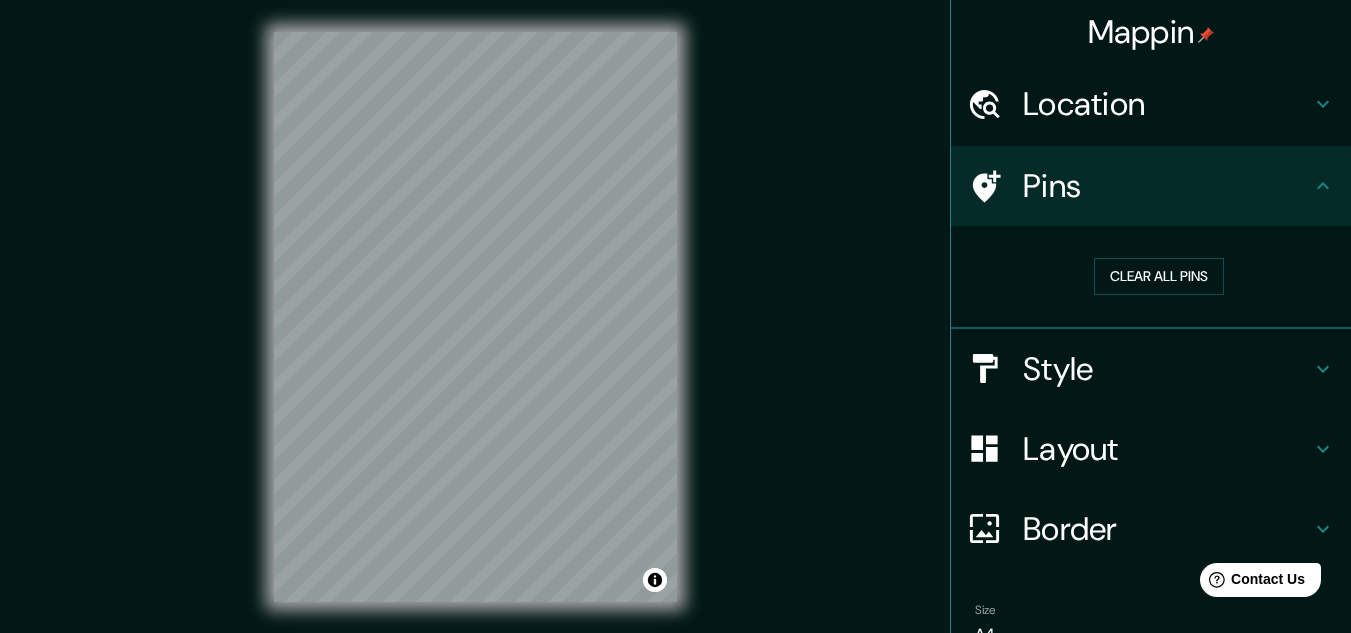 scroll, scrollTop: 102, scrollLeft: 0, axis: vertical 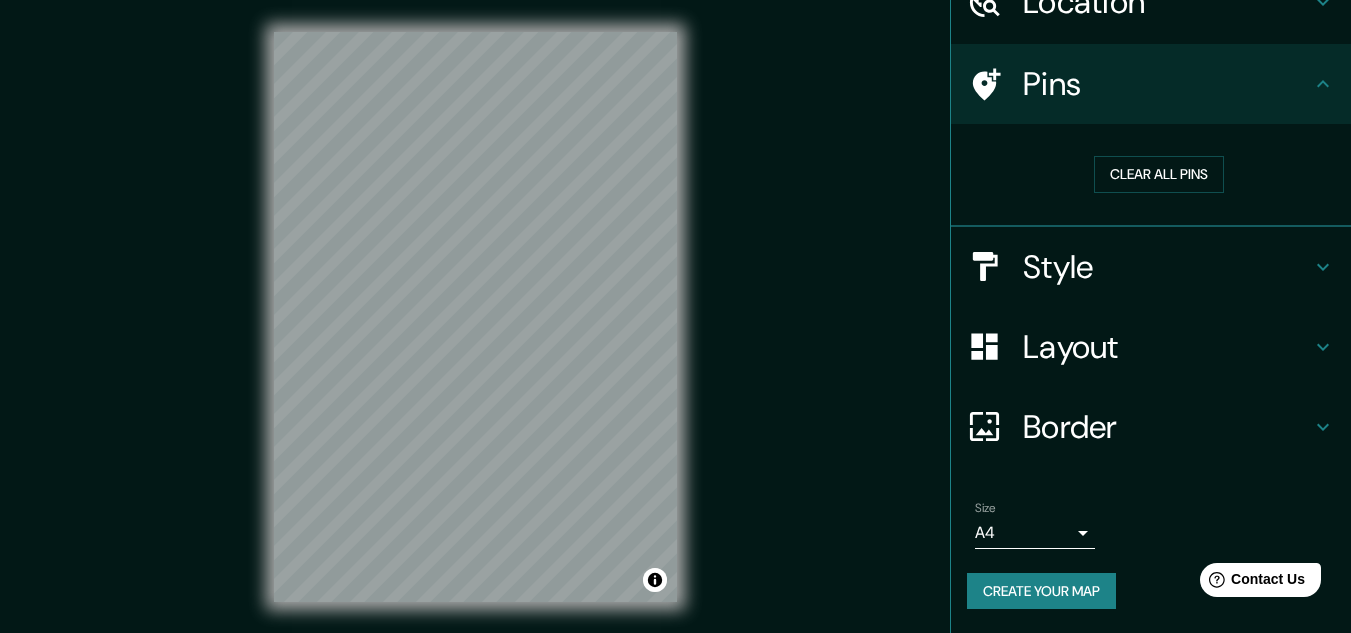 click on "Style" at bounding box center (1167, 267) 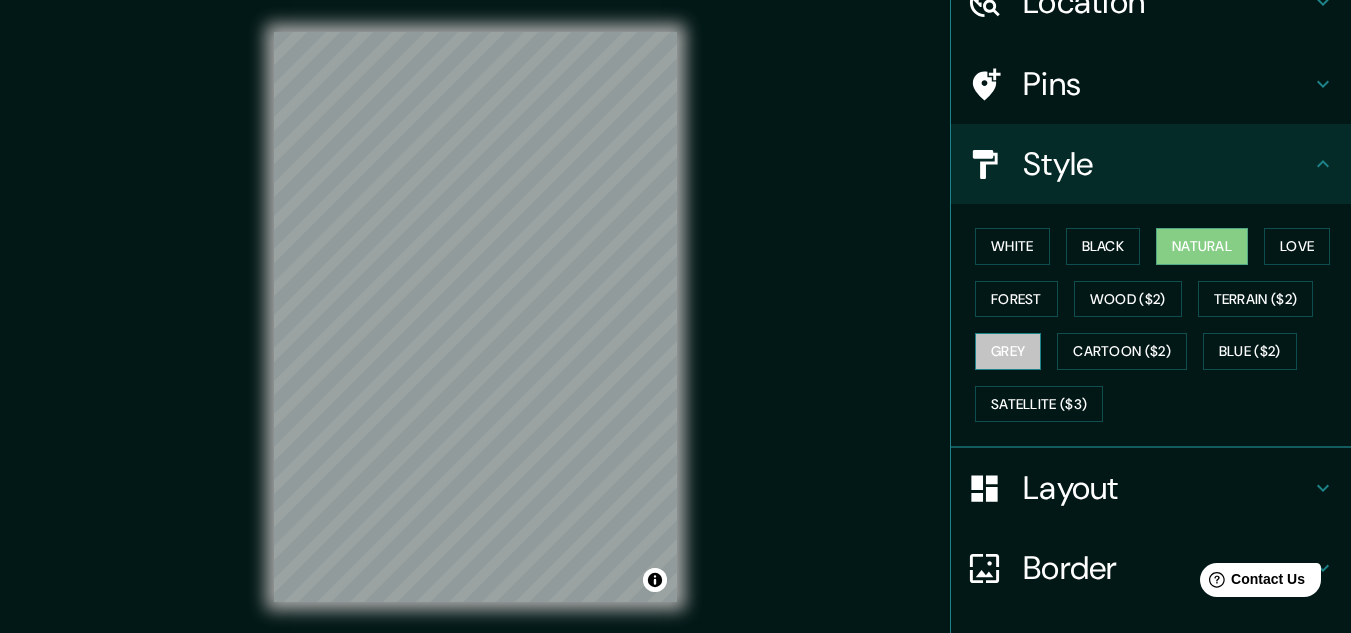 click on "Grey" at bounding box center (1008, 351) 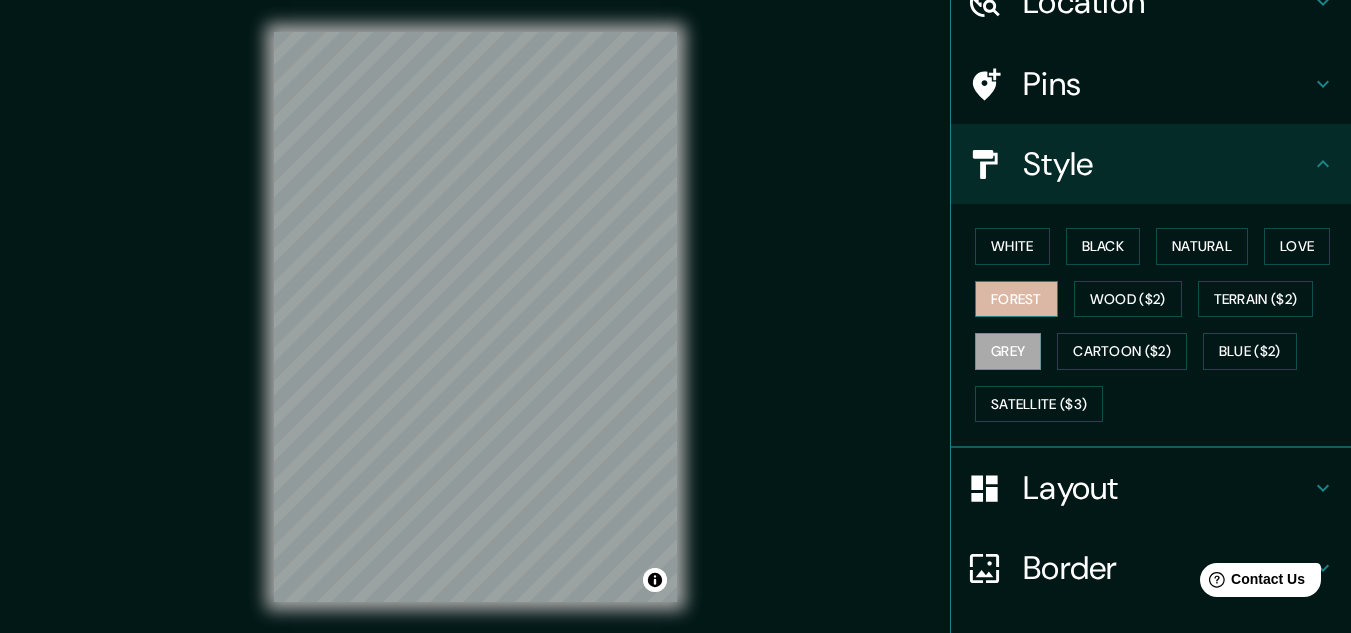 click on "Forest" at bounding box center (1016, 299) 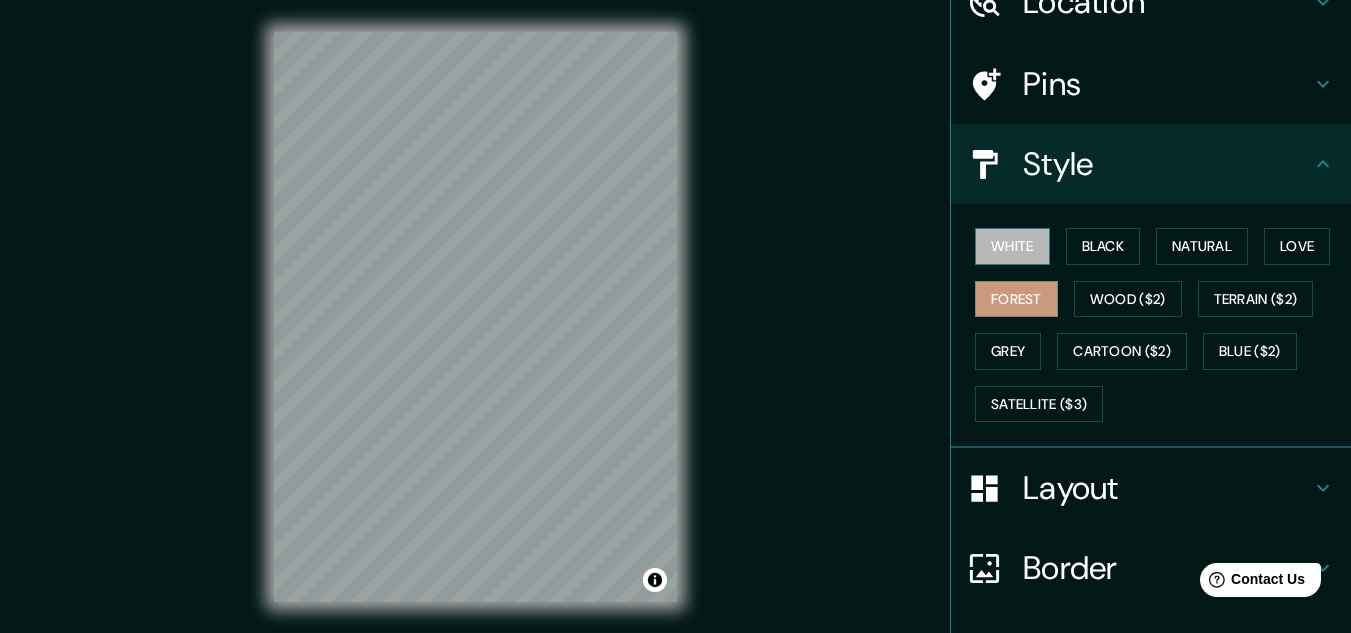 click on "White" at bounding box center [1012, 246] 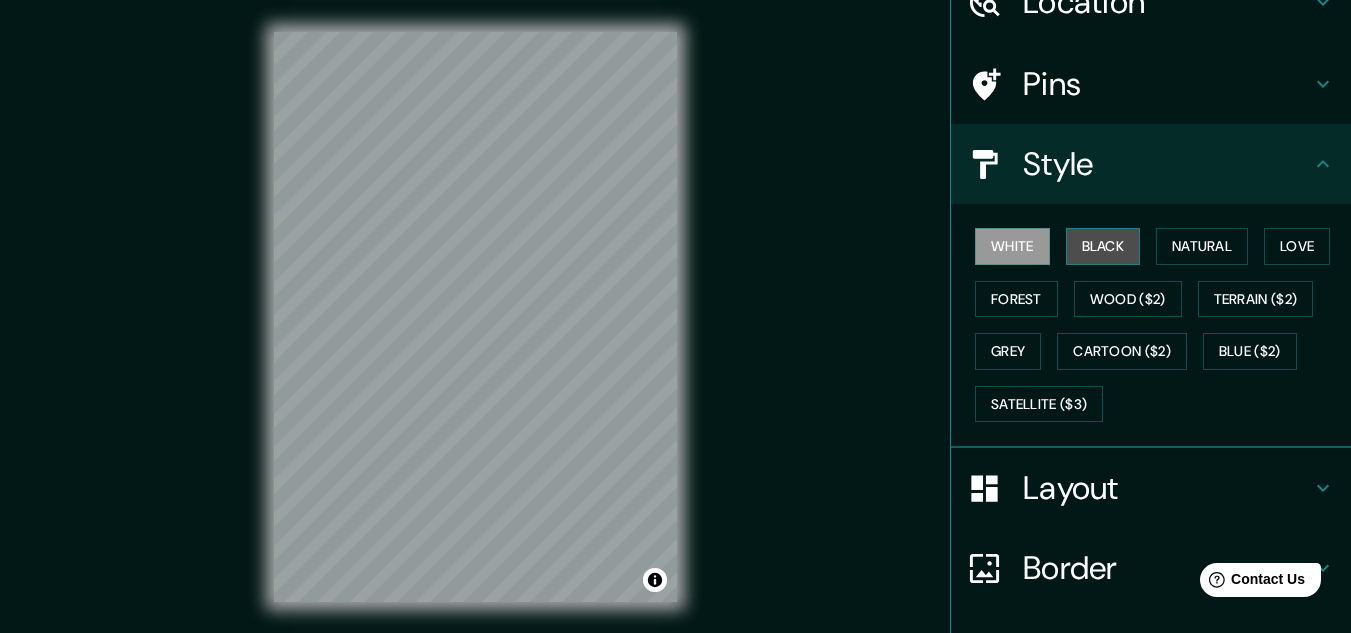 click on "Black" at bounding box center [1103, 246] 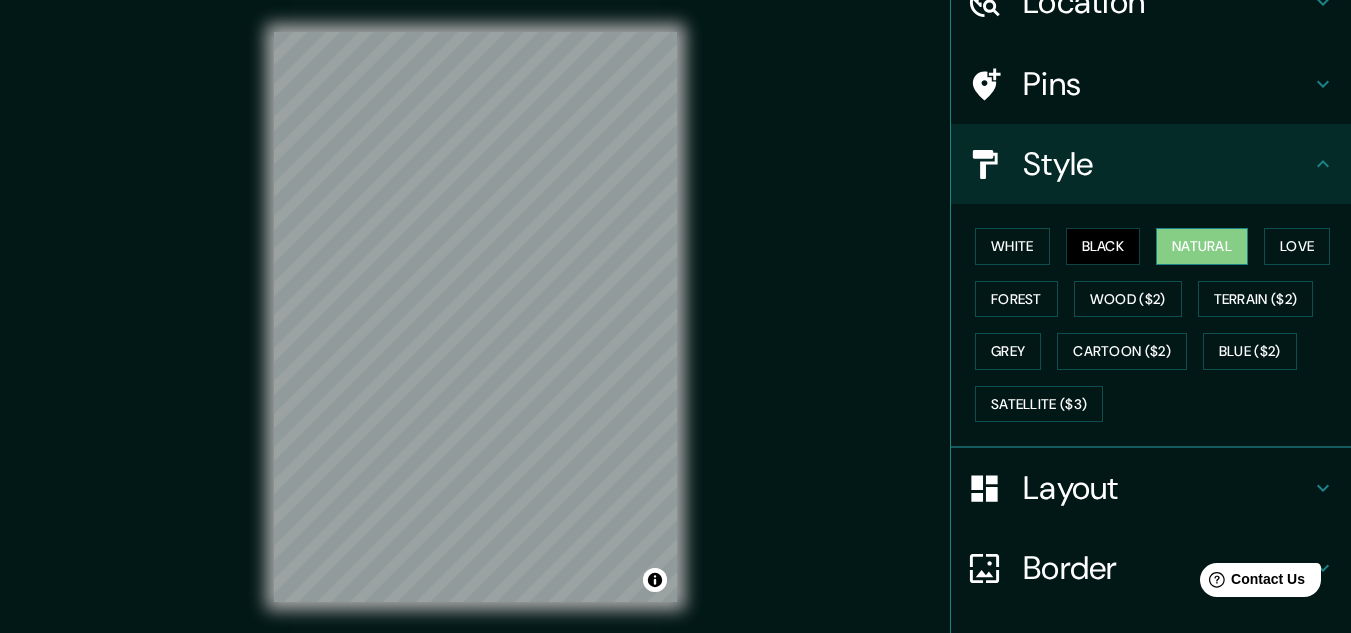 click on "Natural" at bounding box center (1202, 246) 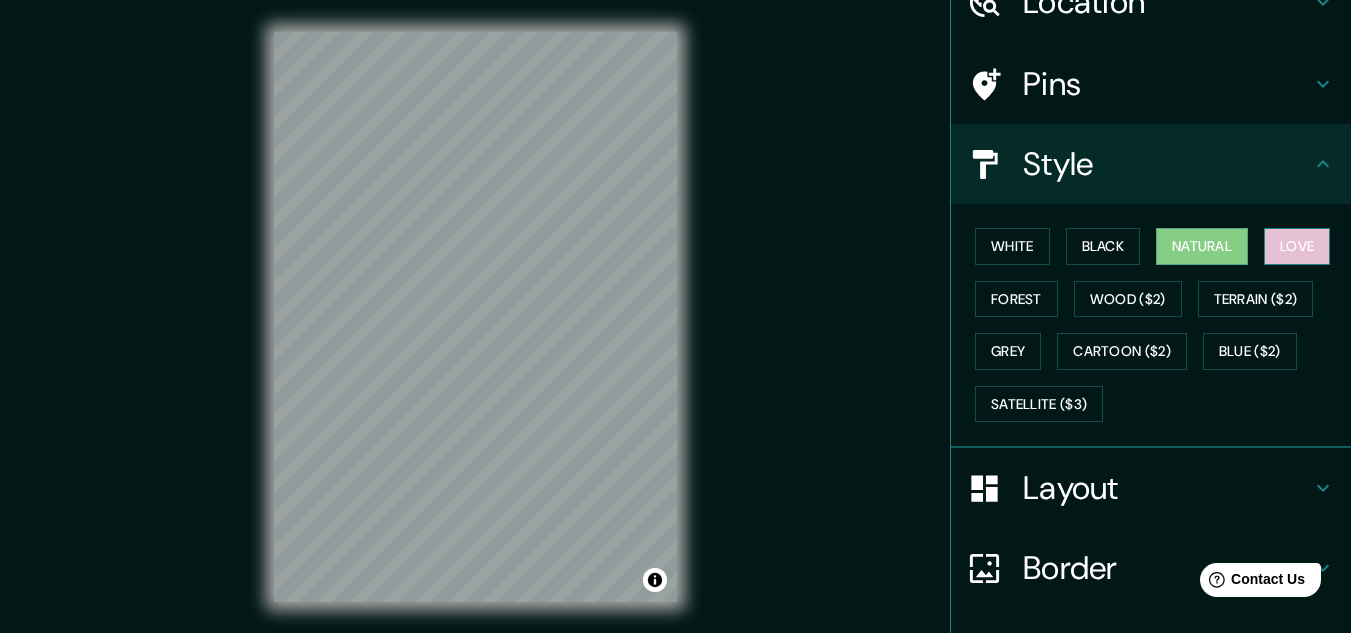 click on "Love" at bounding box center [1297, 246] 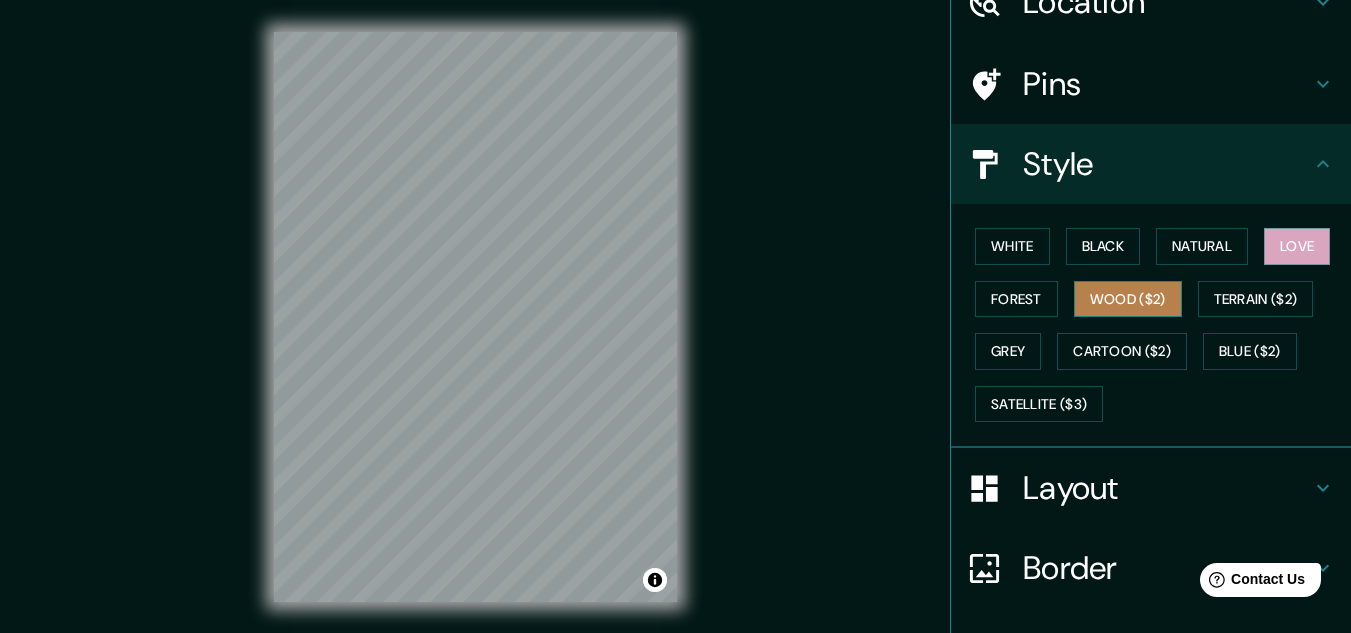 click on "Wood ($2)" at bounding box center [1128, 299] 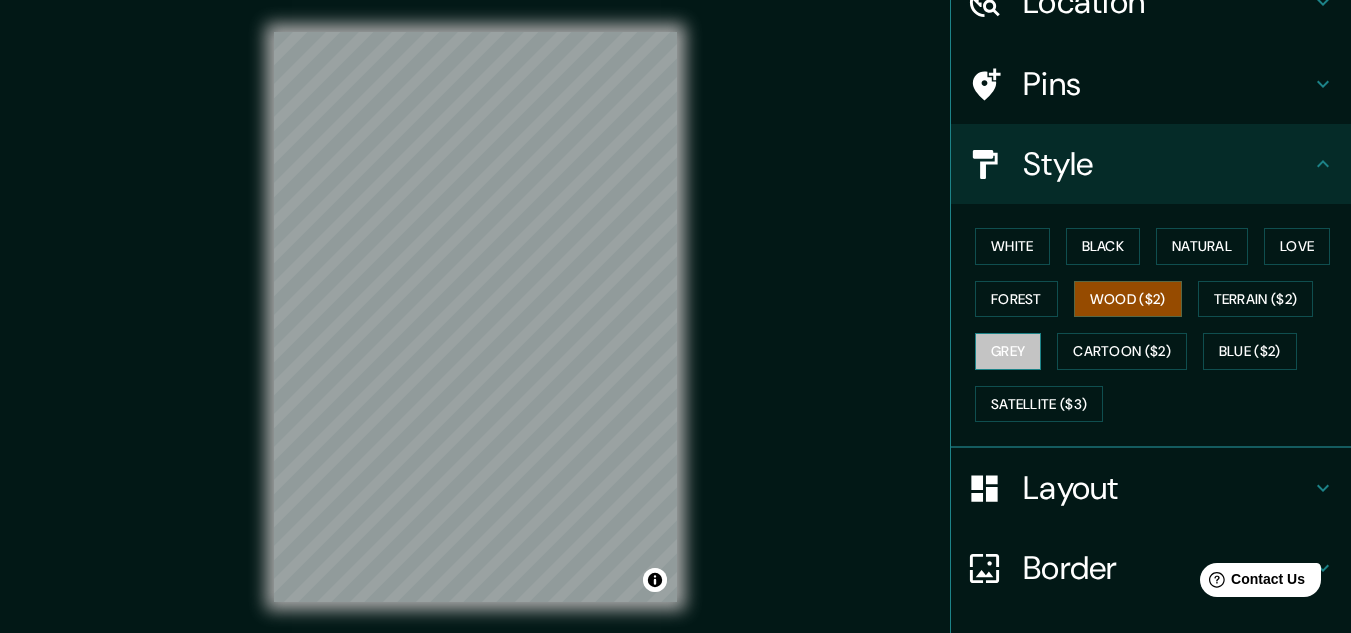 click on "Grey" at bounding box center [1008, 351] 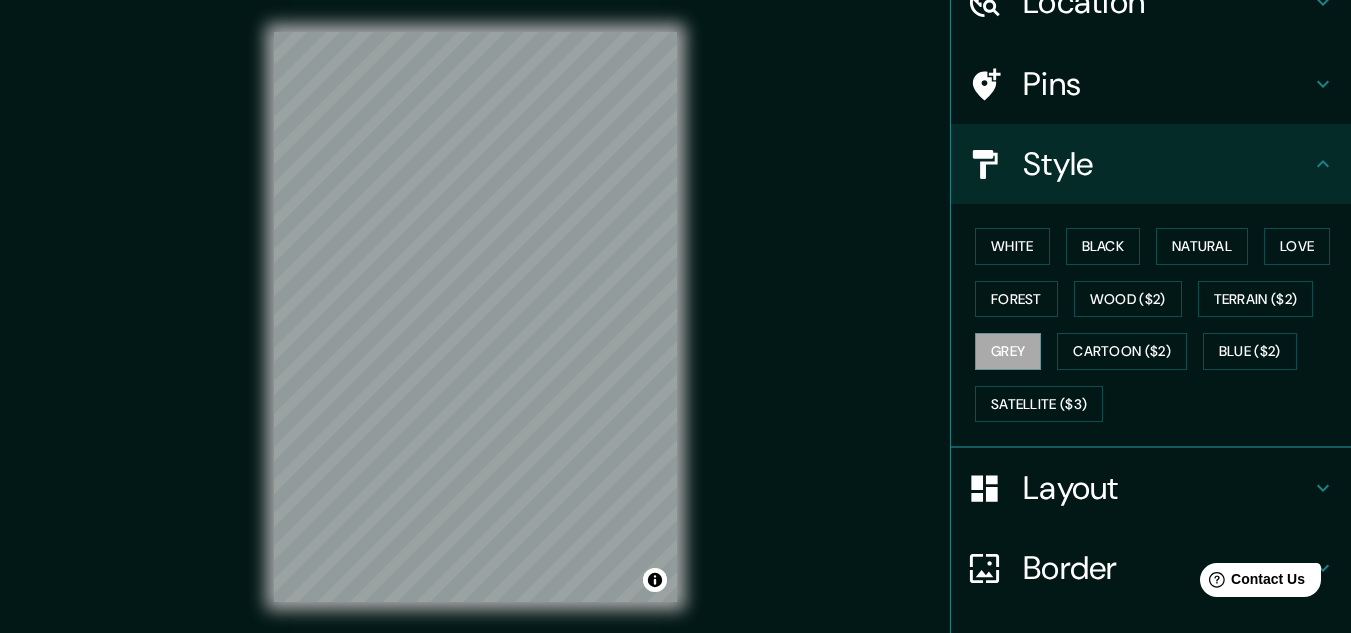 click on "Style" at bounding box center [1167, 164] 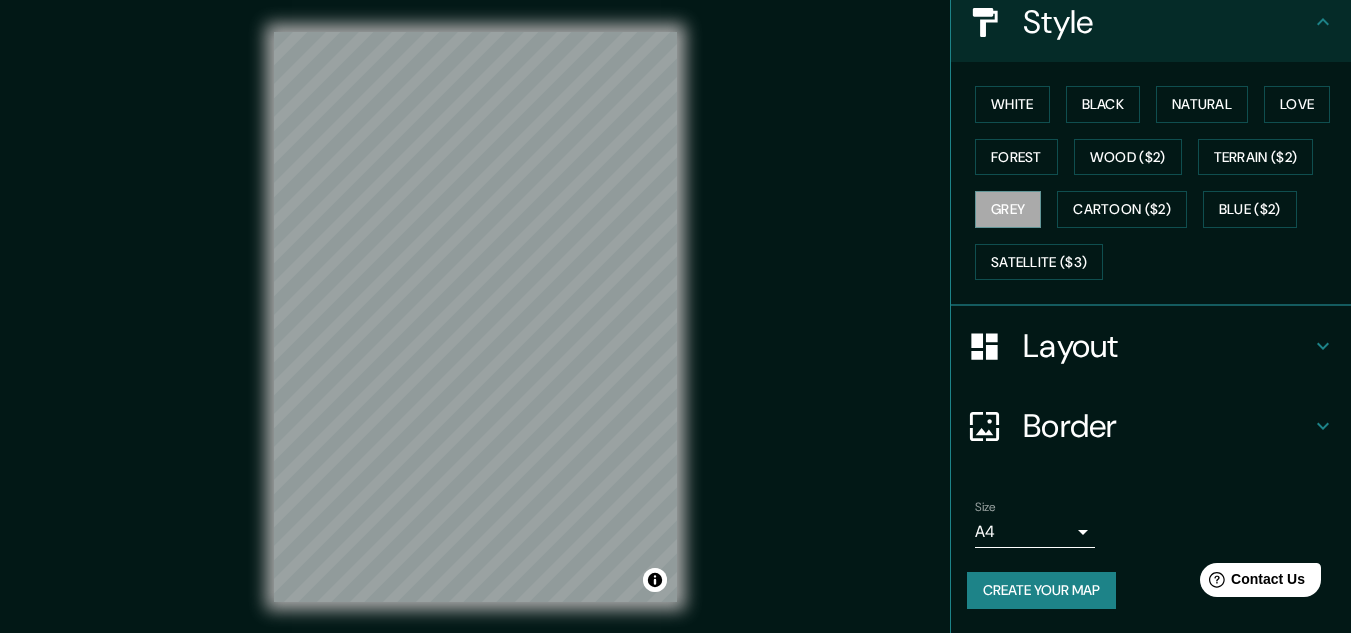 scroll, scrollTop: 33, scrollLeft: 0, axis: vertical 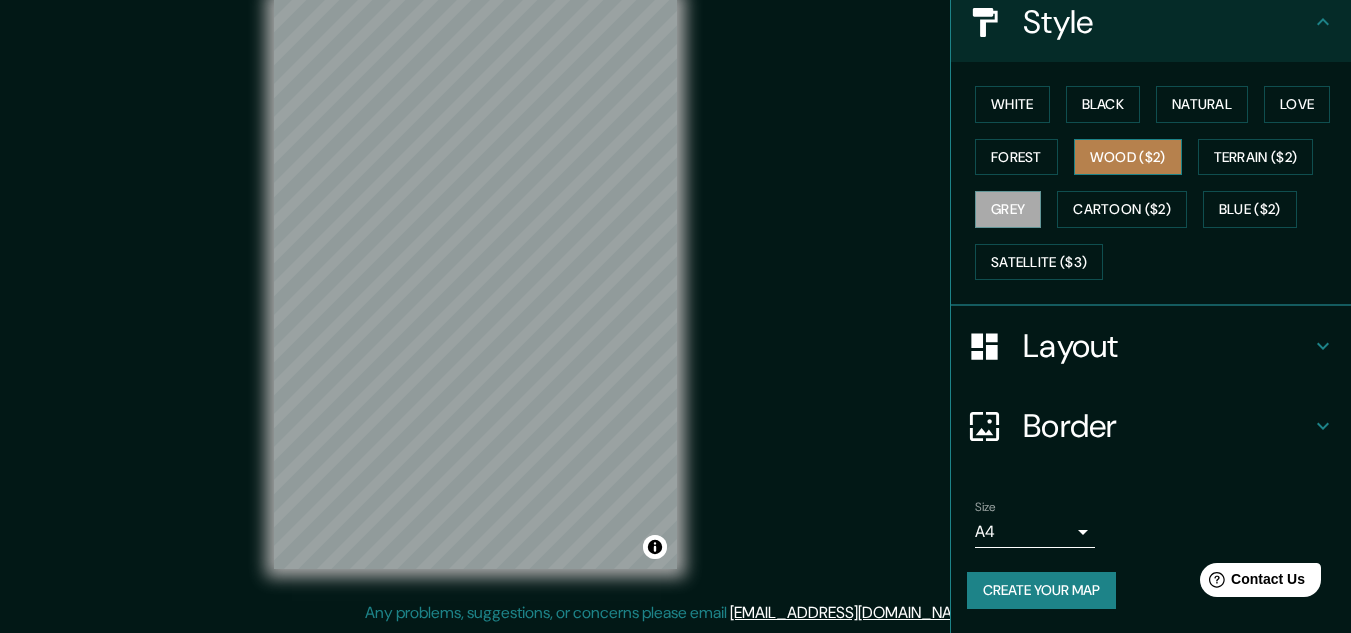 click on "Wood ($2)" at bounding box center (1128, 157) 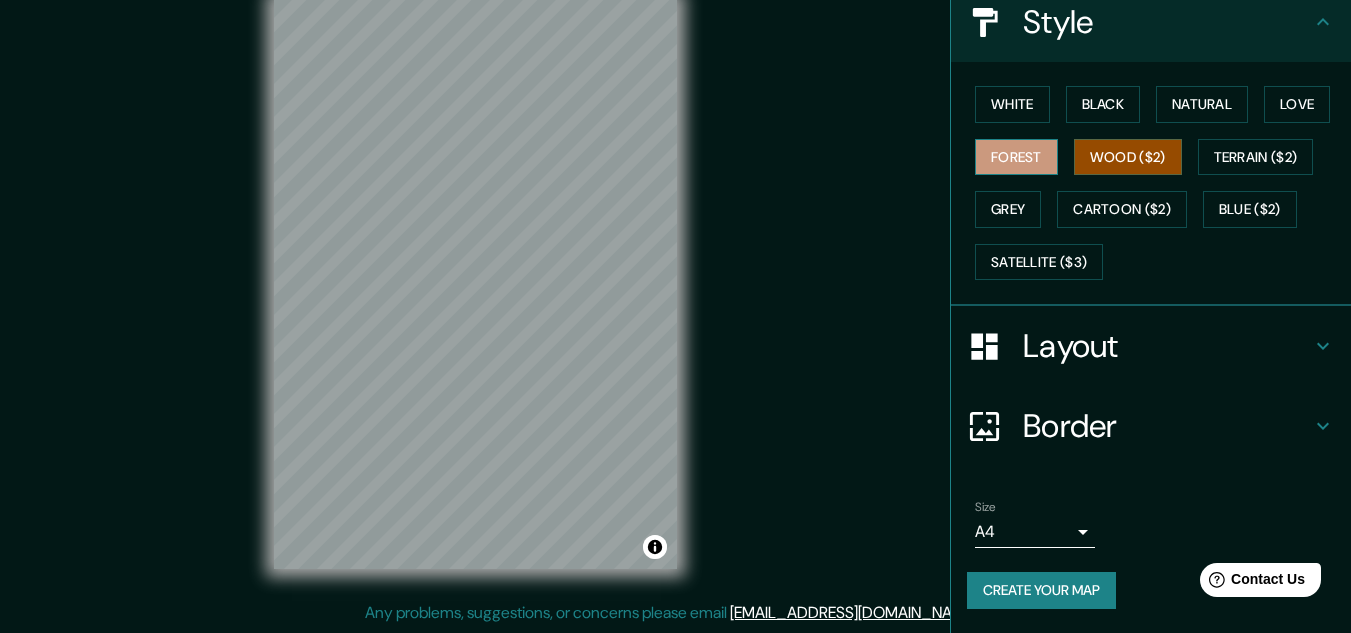 click on "Forest" at bounding box center [1016, 157] 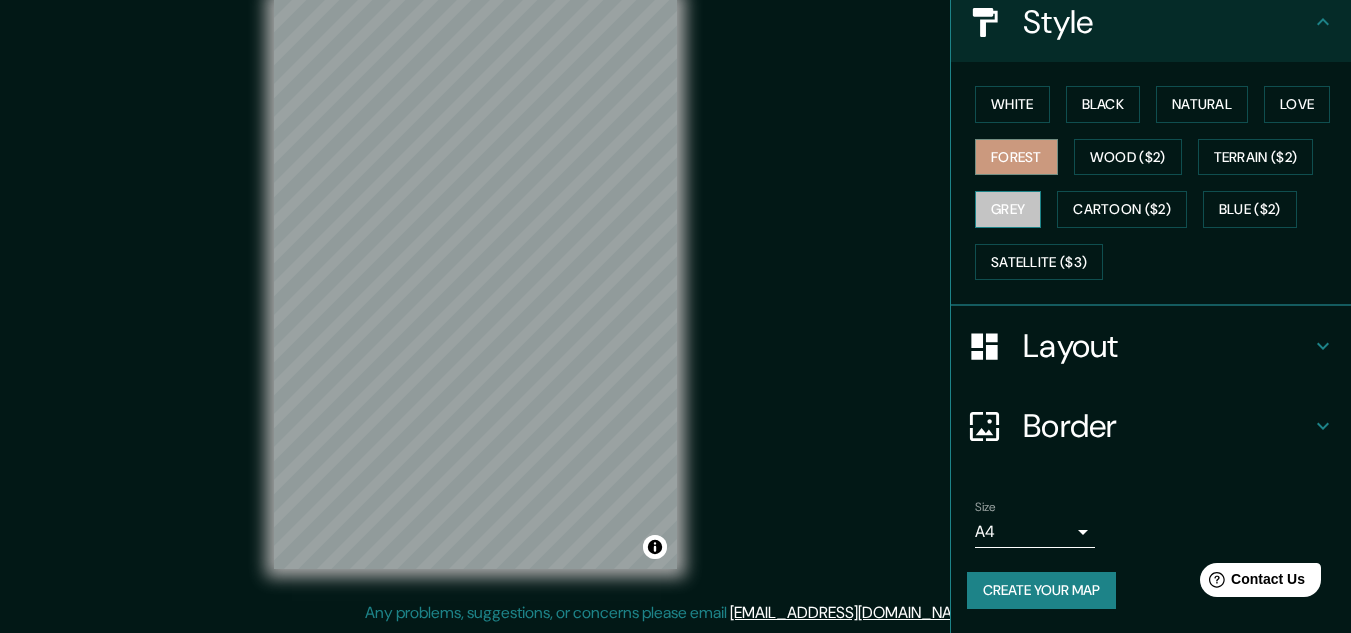 click on "Grey" at bounding box center (1008, 209) 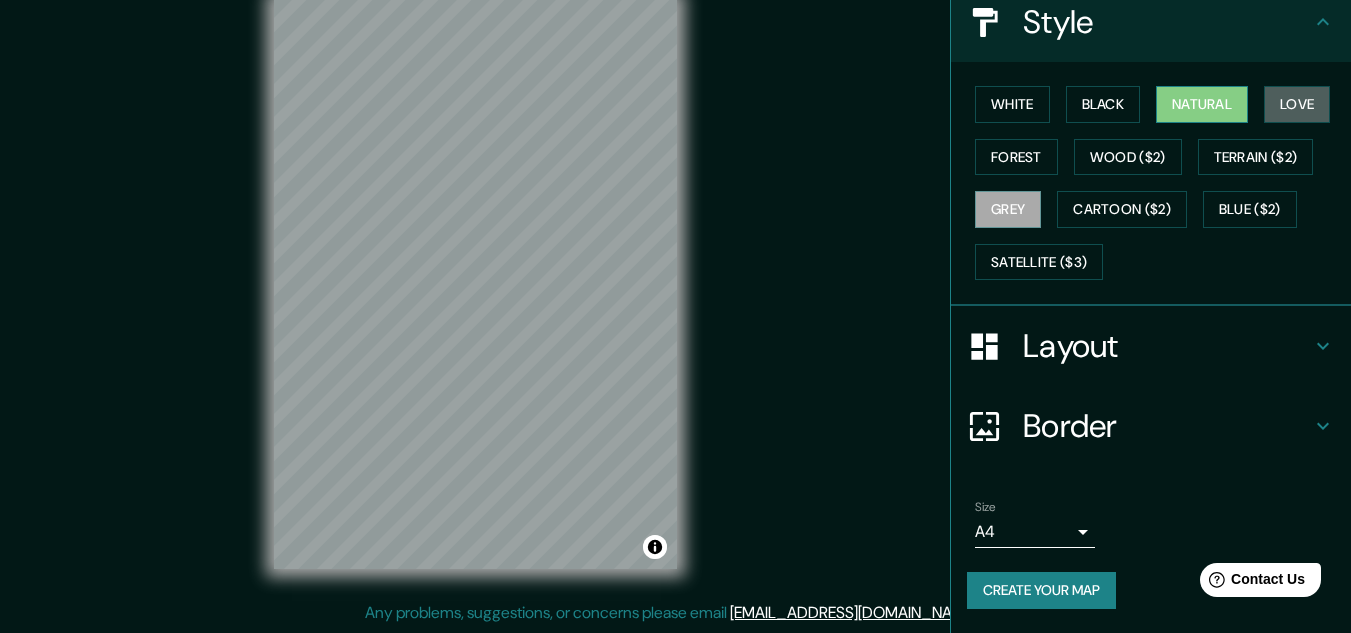 drag, startPoint x: 1294, startPoint y: 101, endPoint x: 1235, endPoint y: 102, distance: 59.008472 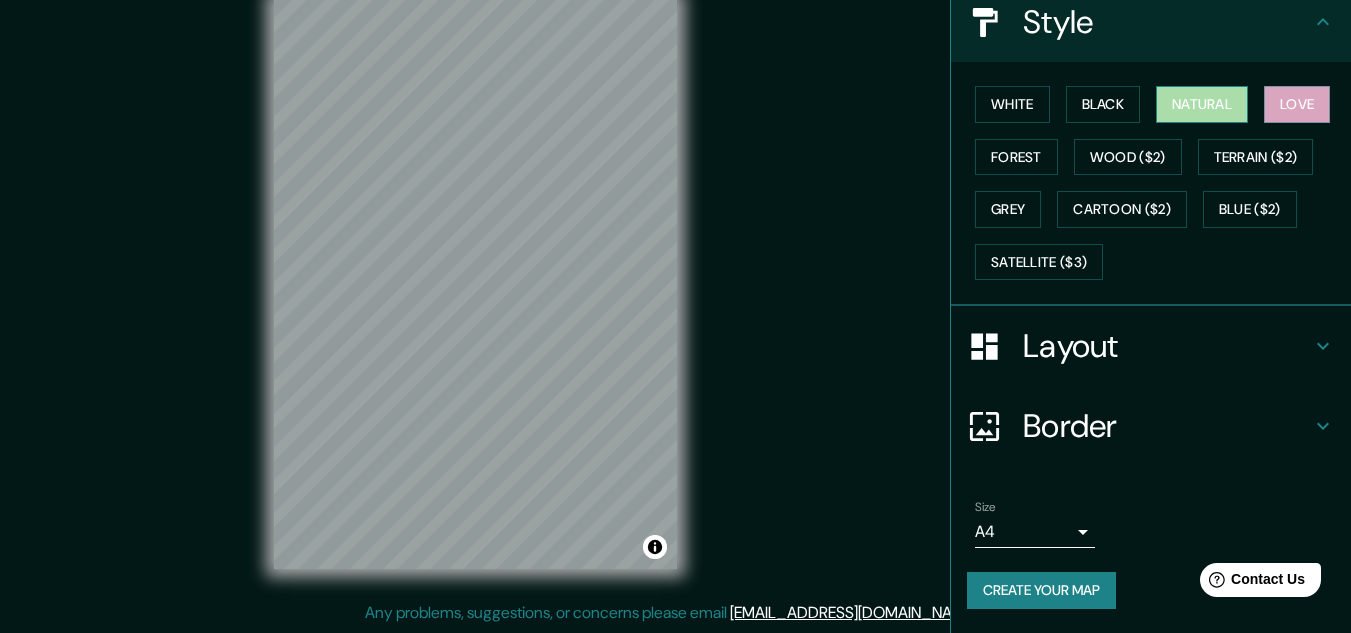 click on "Natural" at bounding box center (1202, 104) 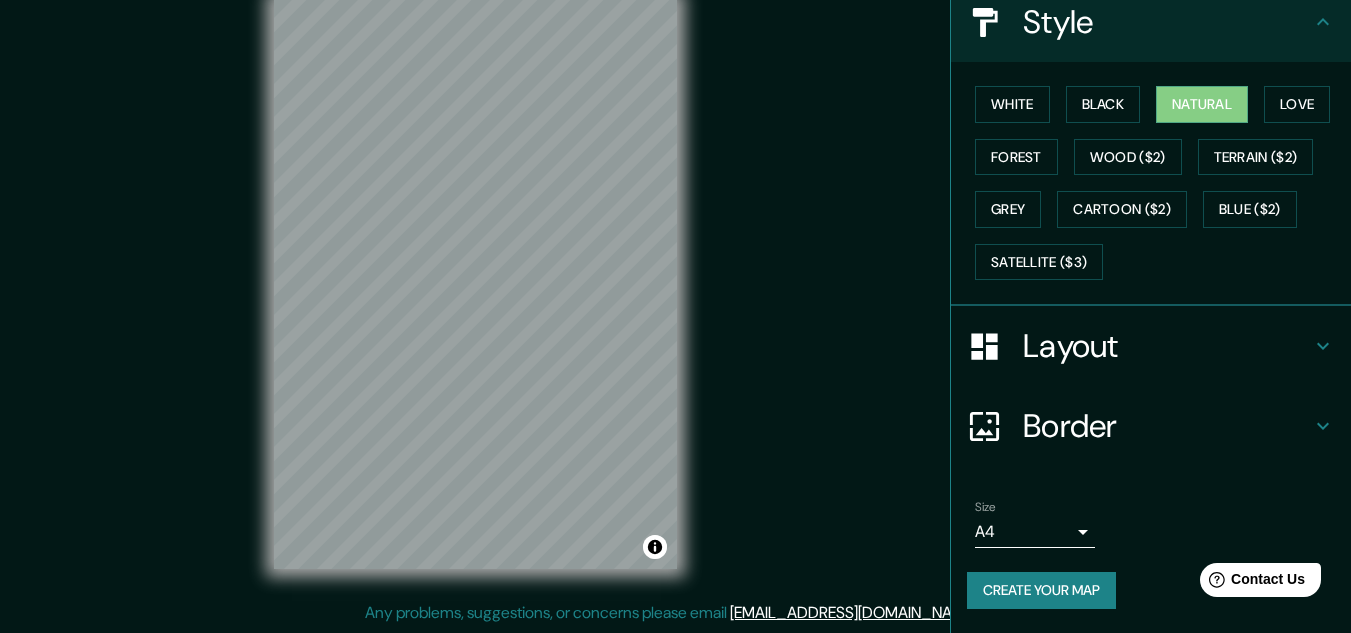 click on "White Black Natural Love Forest Wood ($2) Terrain ($2) Grey Cartoon ($2) Blue ($2) Satellite ($3)" at bounding box center [1159, 183] 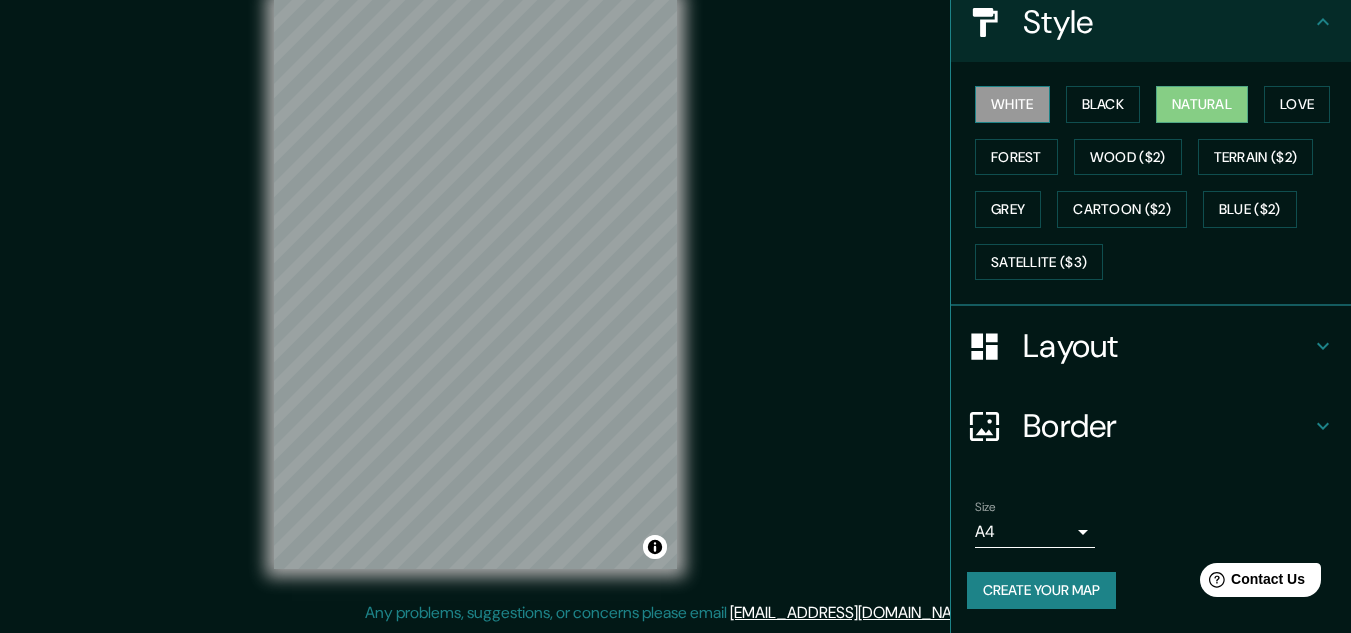click on "White" at bounding box center [1012, 104] 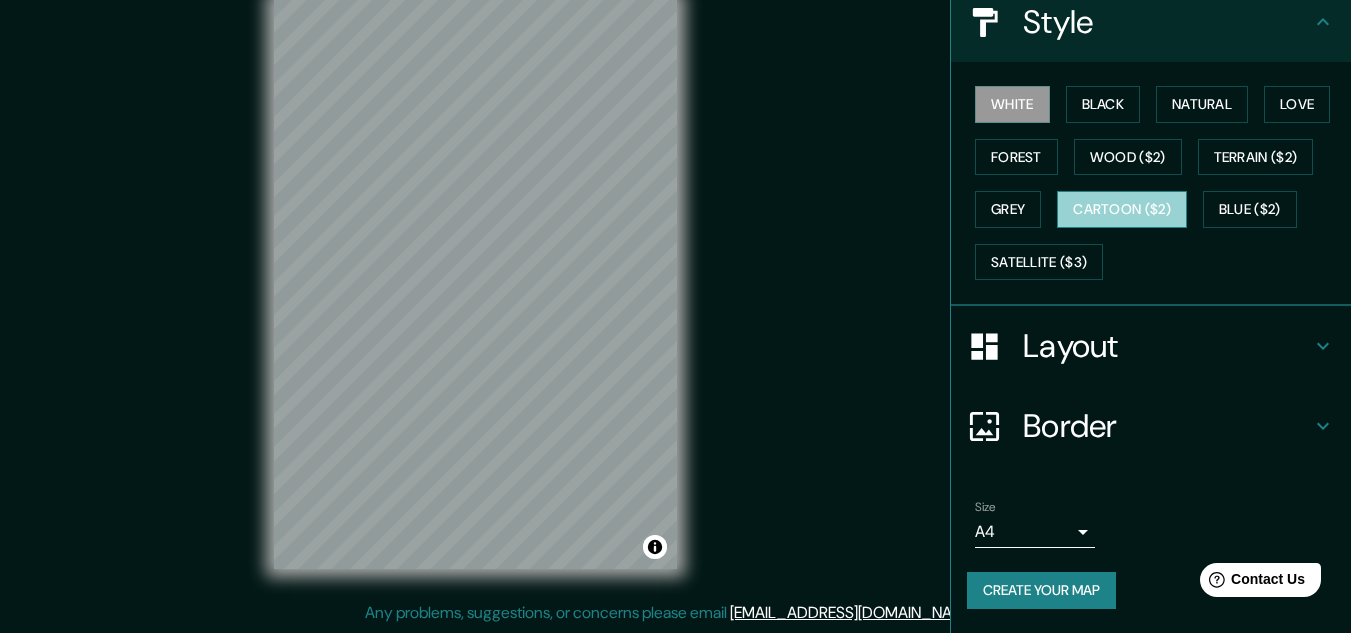 click on "Cartoon ($2)" at bounding box center [1122, 209] 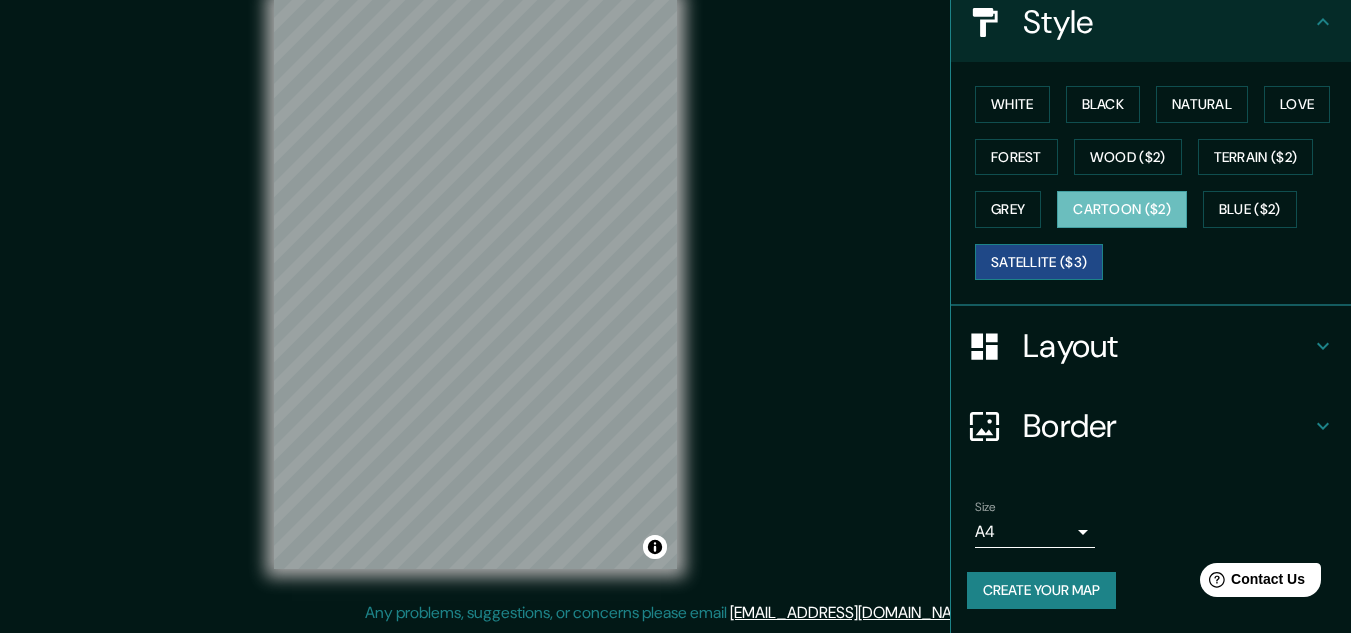 click on "Satellite ($3)" at bounding box center (1039, 262) 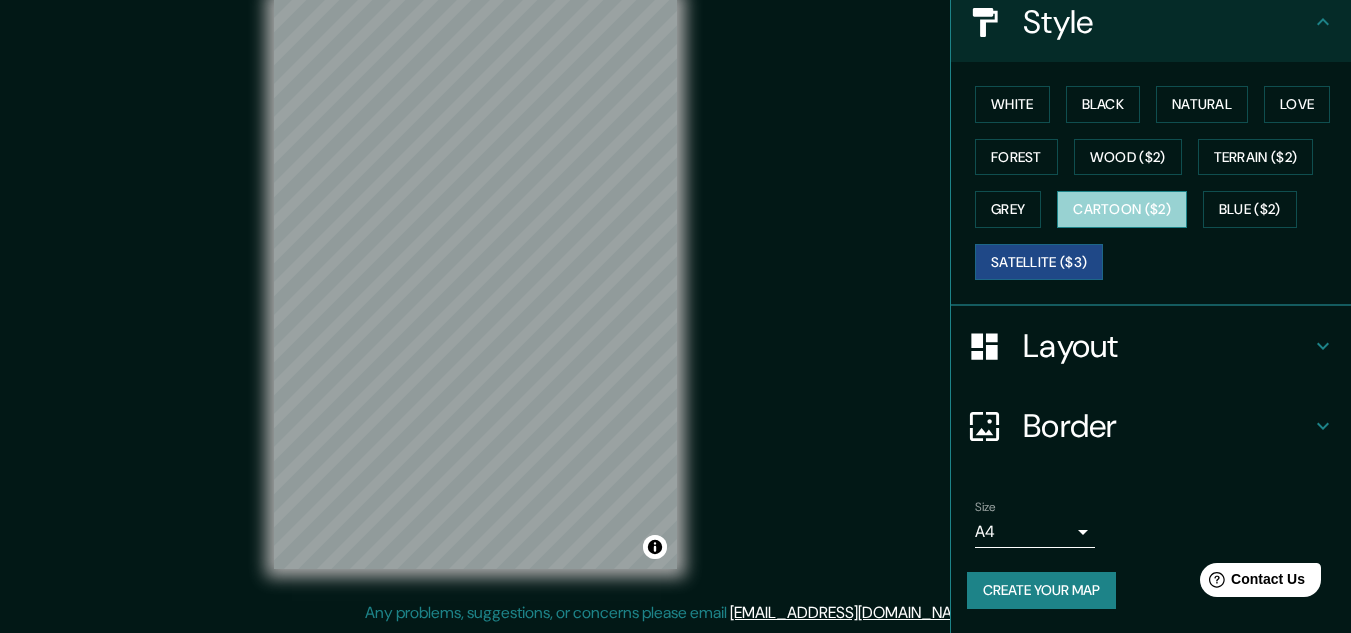 click on "Cartoon ($2)" at bounding box center (1122, 209) 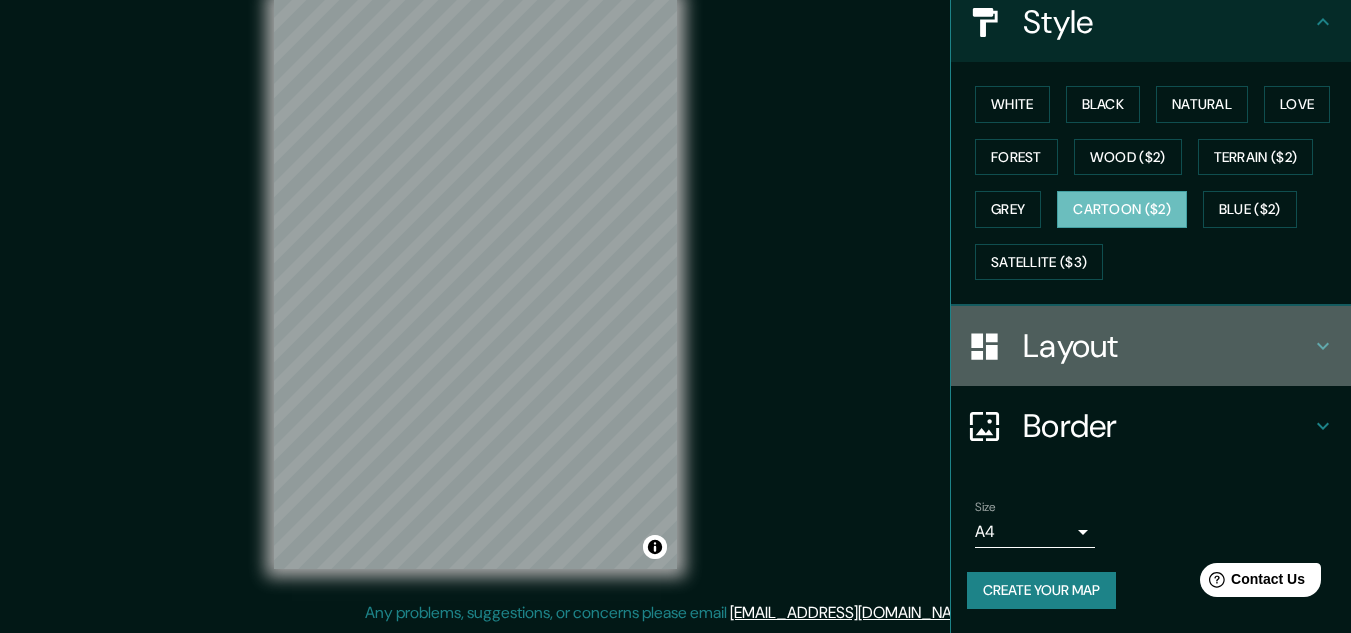 click on "Layout" at bounding box center [1167, 346] 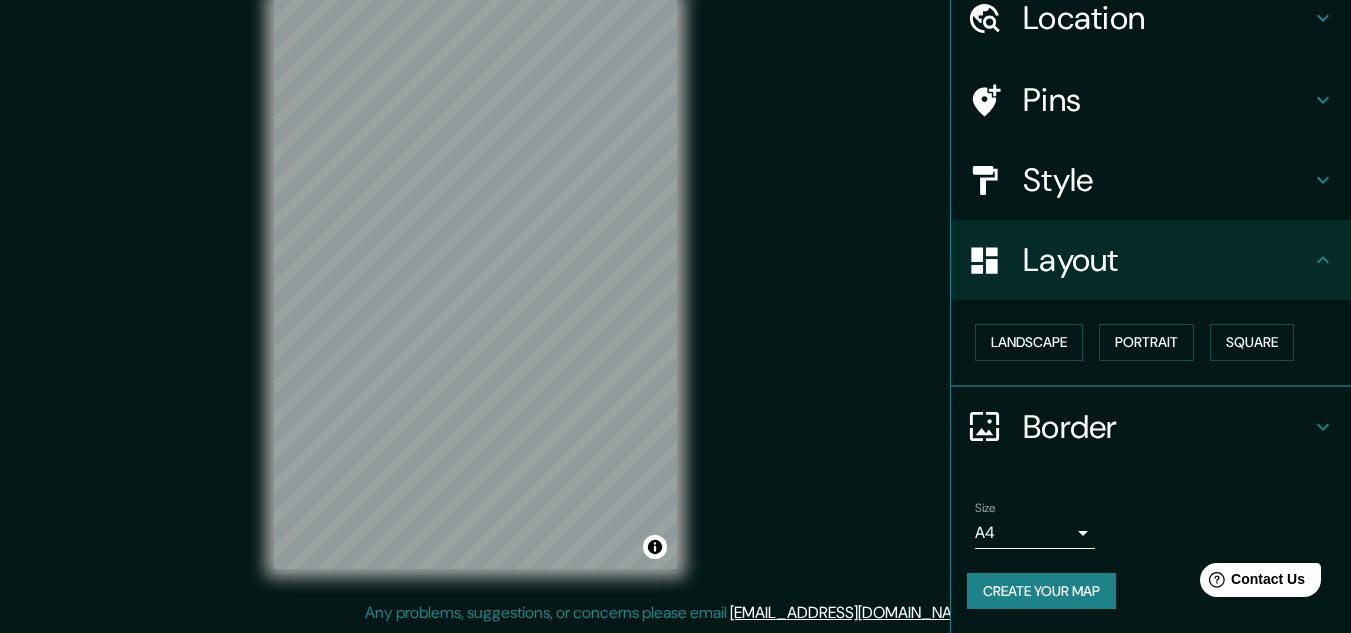 scroll, scrollTop: 86, scrollLeft: 0, axis: vertical 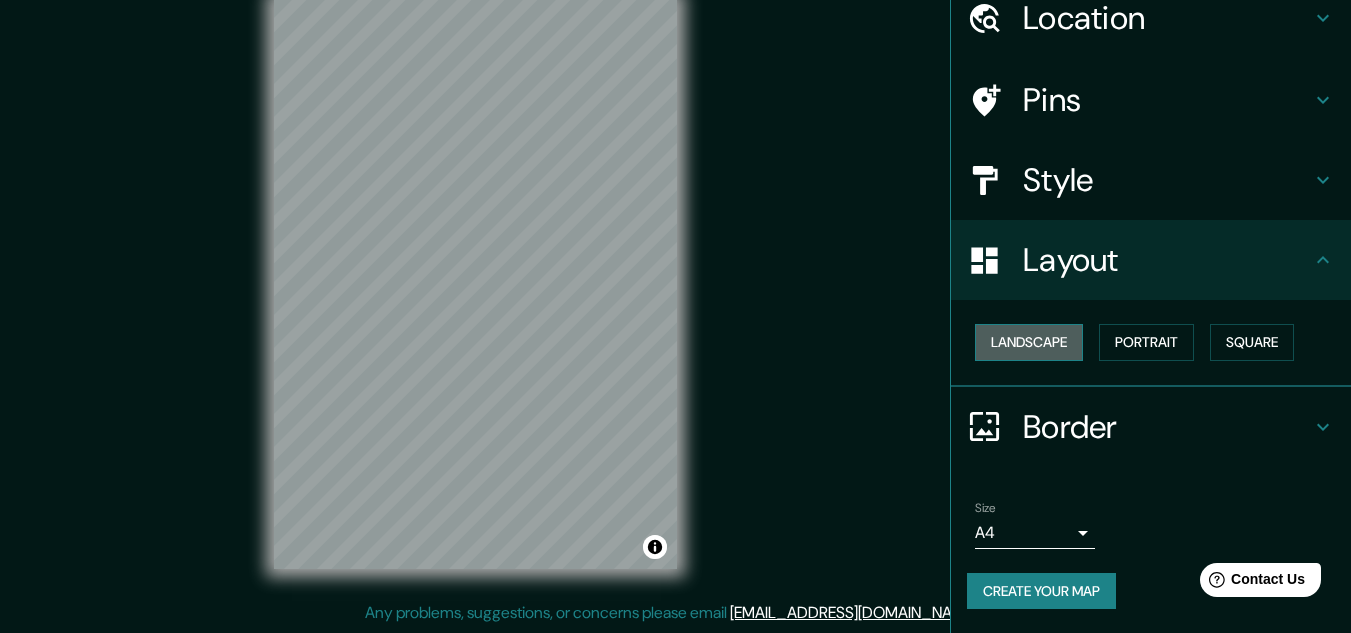 click on "Landscape" at bounding box center (1029, 342) 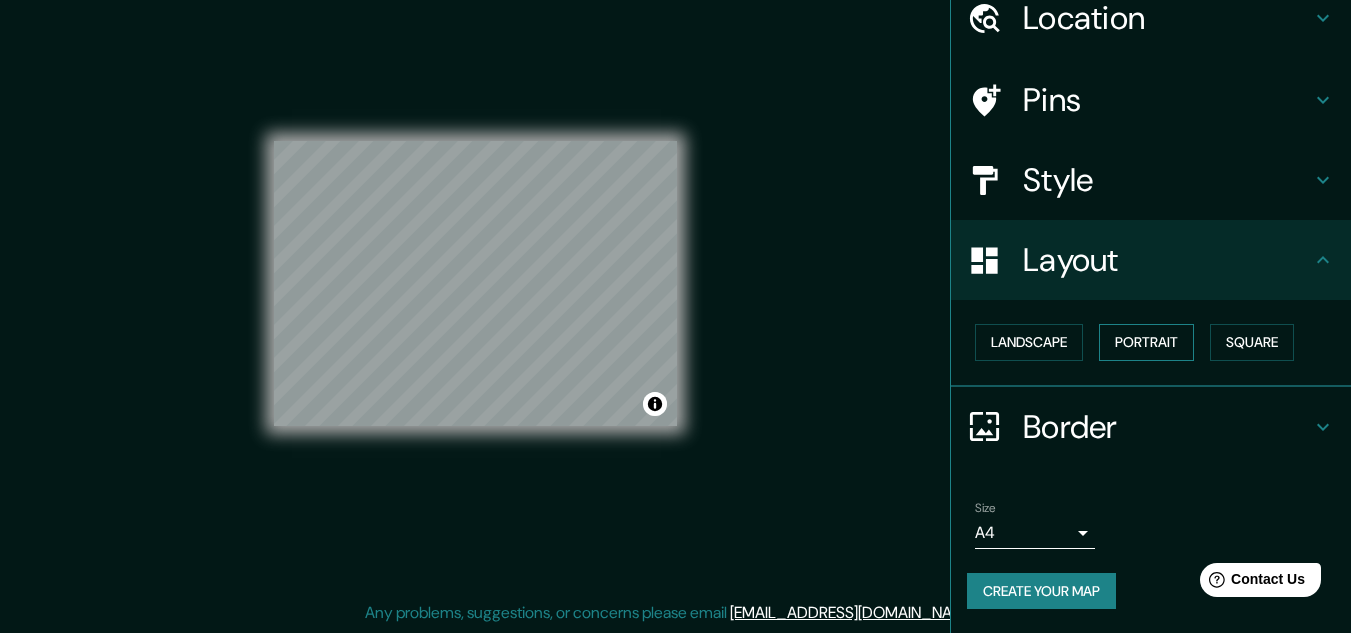 click on "Portrait" at bounding box center [1146, 342] 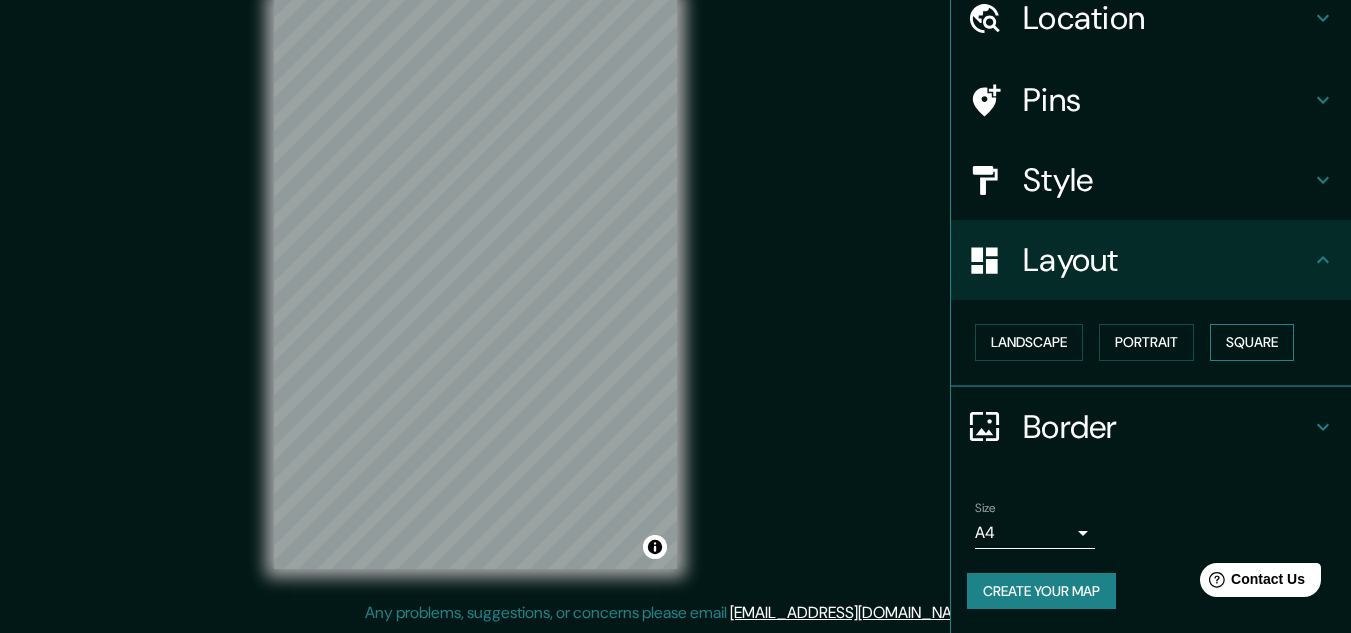 click on "Square" at bounding box center [1252, 342] 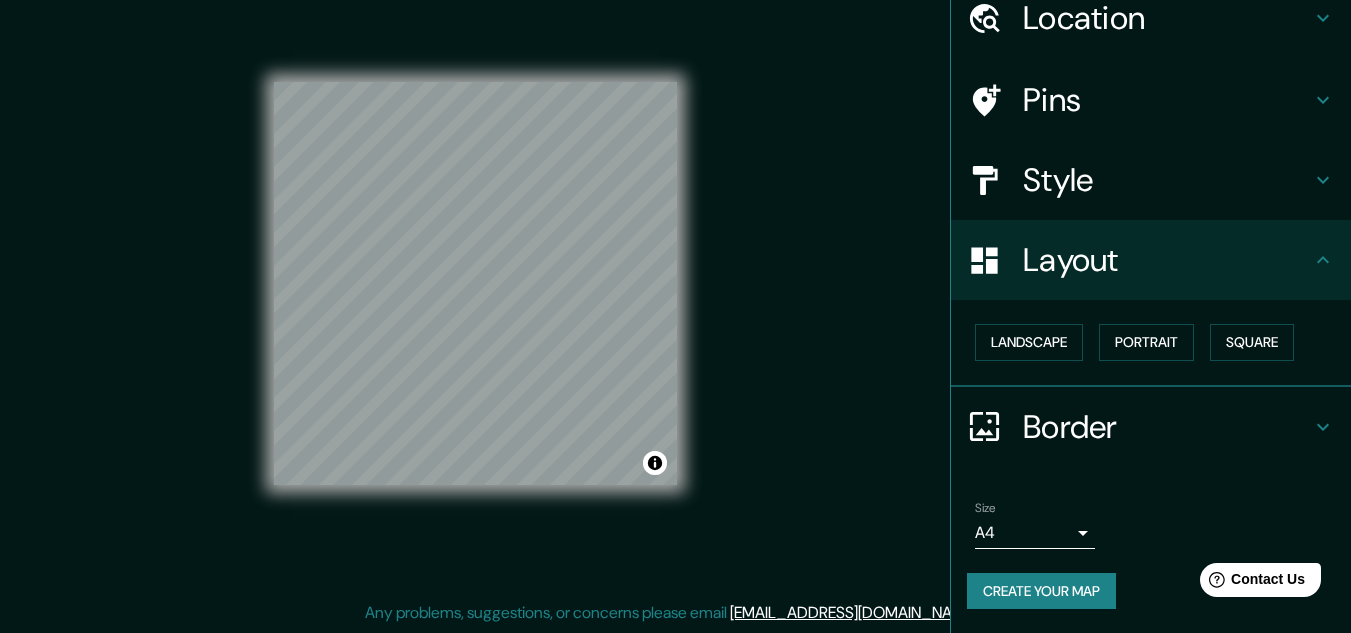 click on "Landscape [GEOGRAPHIC_DATA]" at bounding box center [1159, 342] 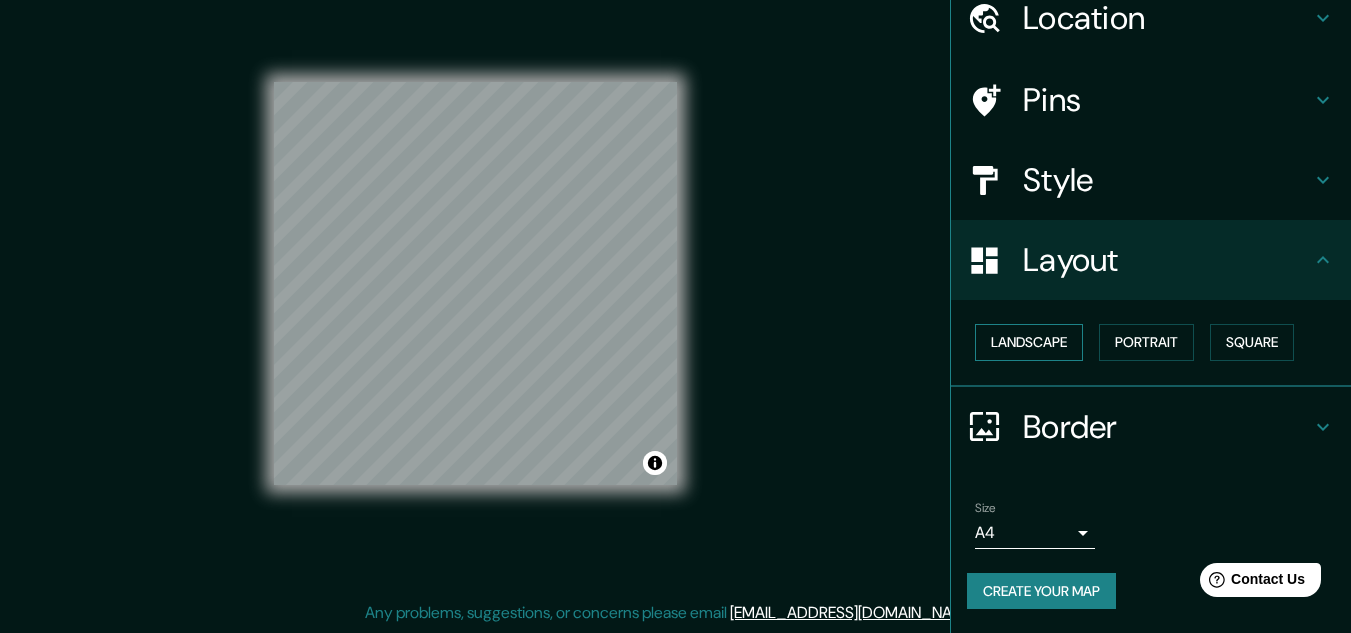 click on "Landscape" at bounding box center [1029, 342] 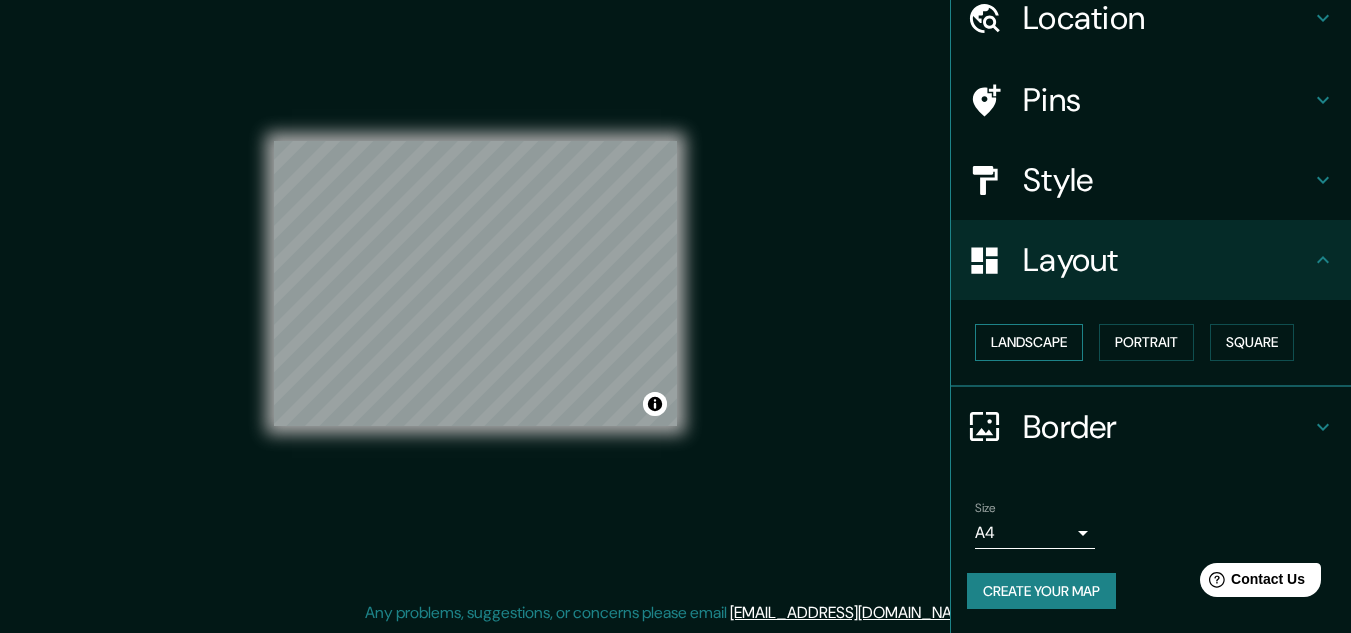 click on "Landscape" at bounding box center (1029, 342) 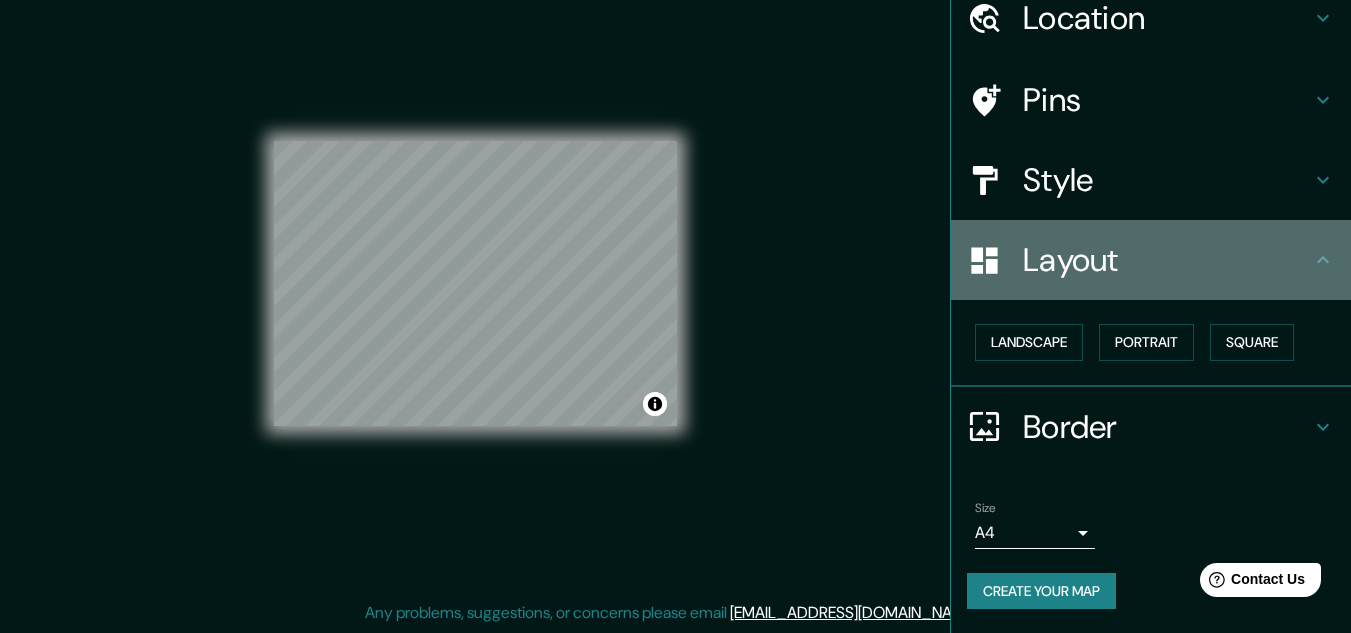 click on "Layout" at bounding box center (1151, 260) 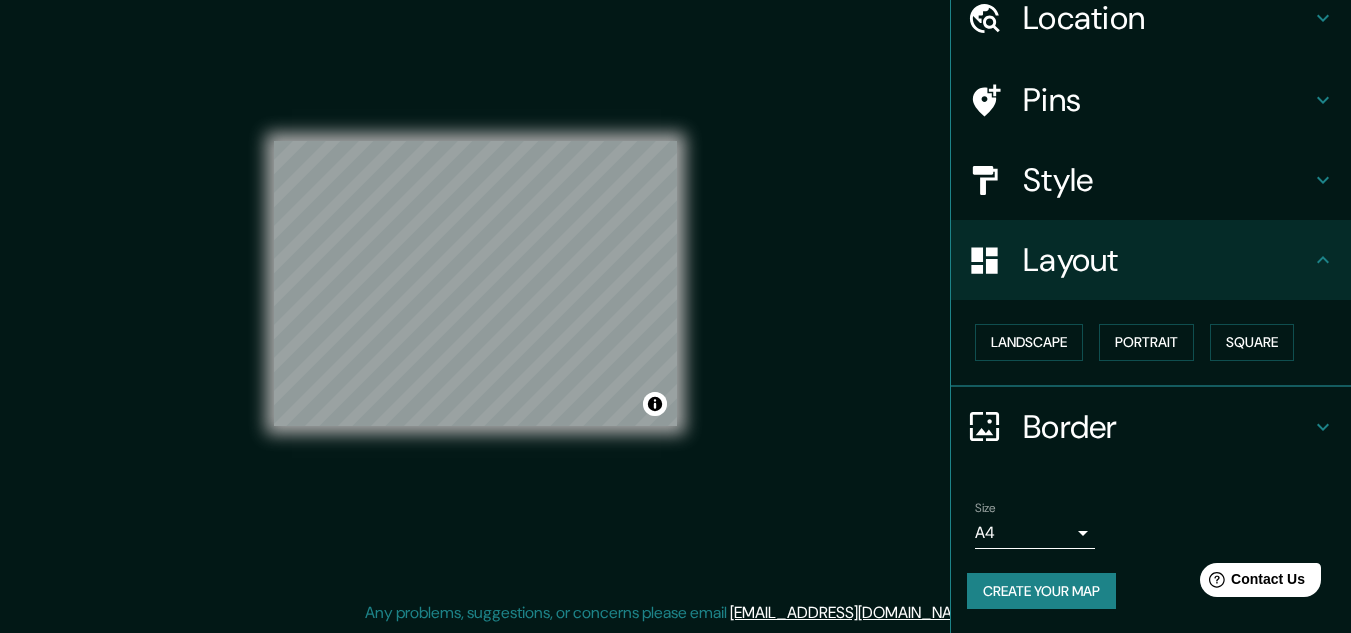 click on "Border" at bounding box center (1167, 427) 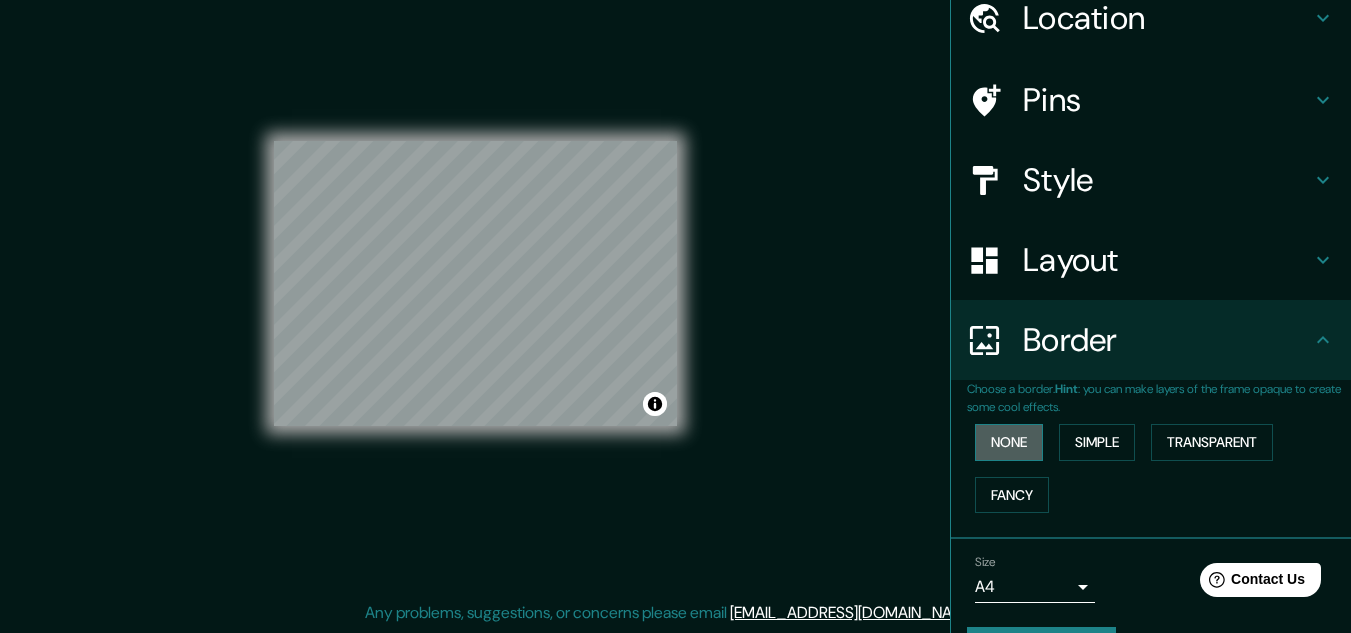 click on "None" at bounding box center [1009, 442] 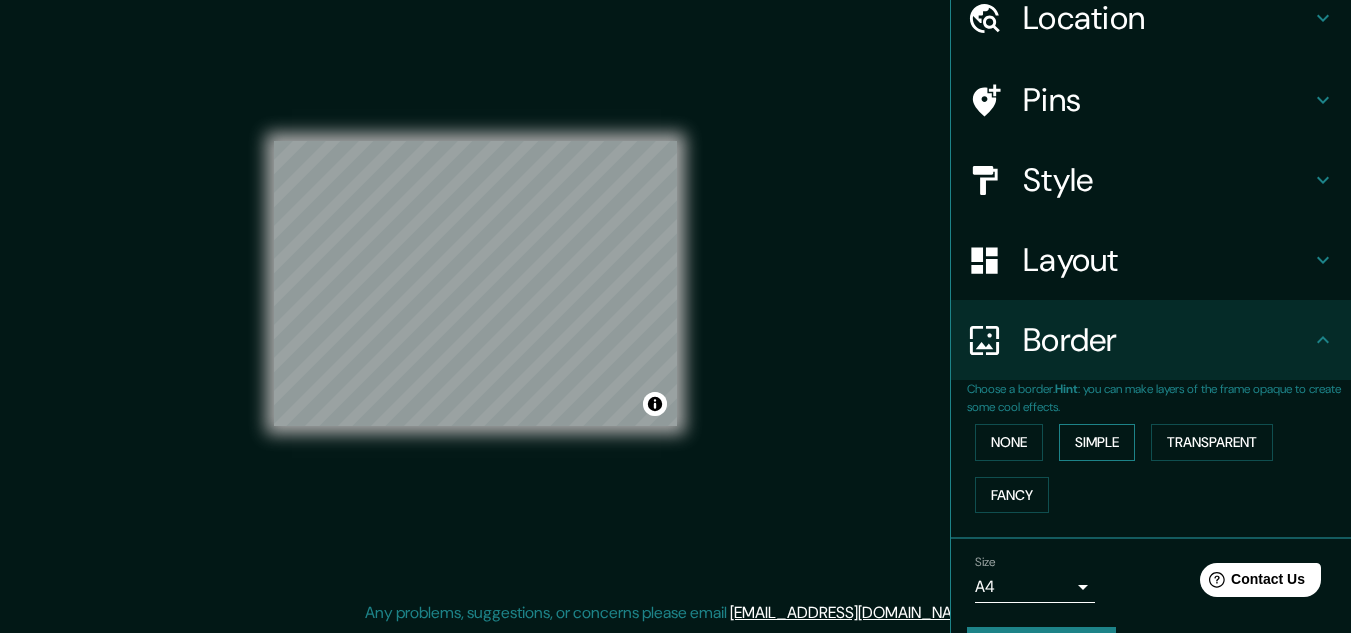 click on "Simple" at bounding box center [1097, 442] 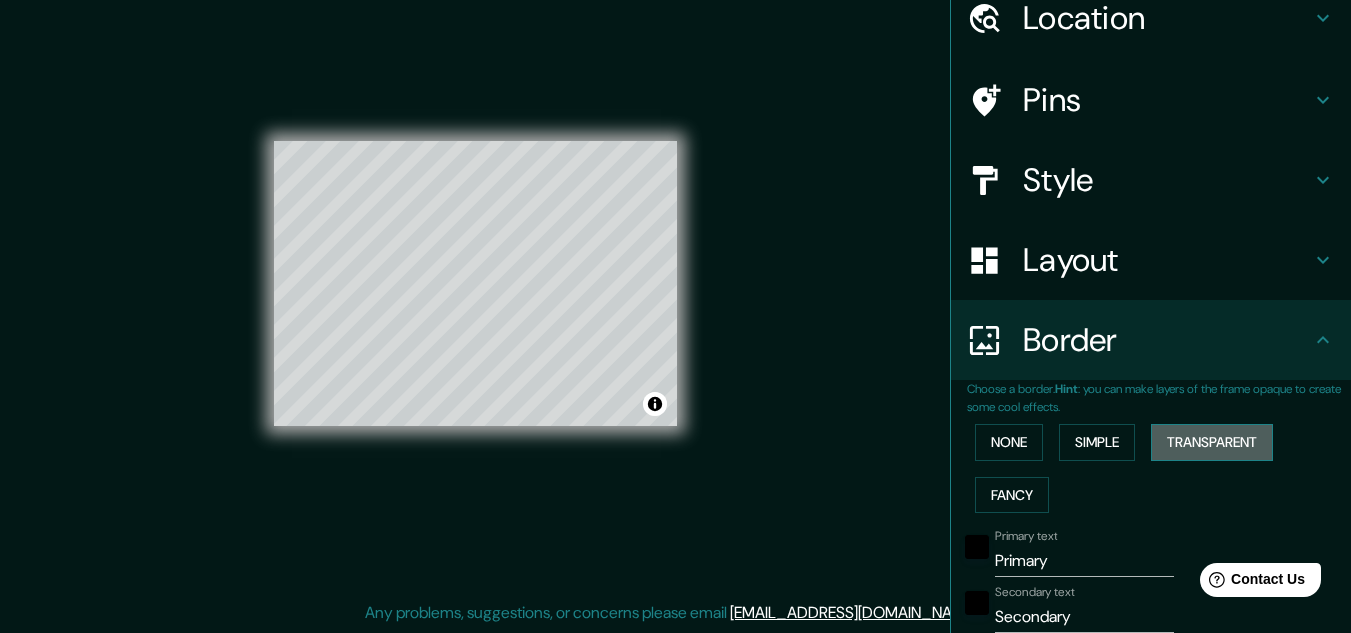 drag, startPoint x: 1230, startPoint y: 444, endPoint x: 1185, endPoint y: 441, distance: 45.099888 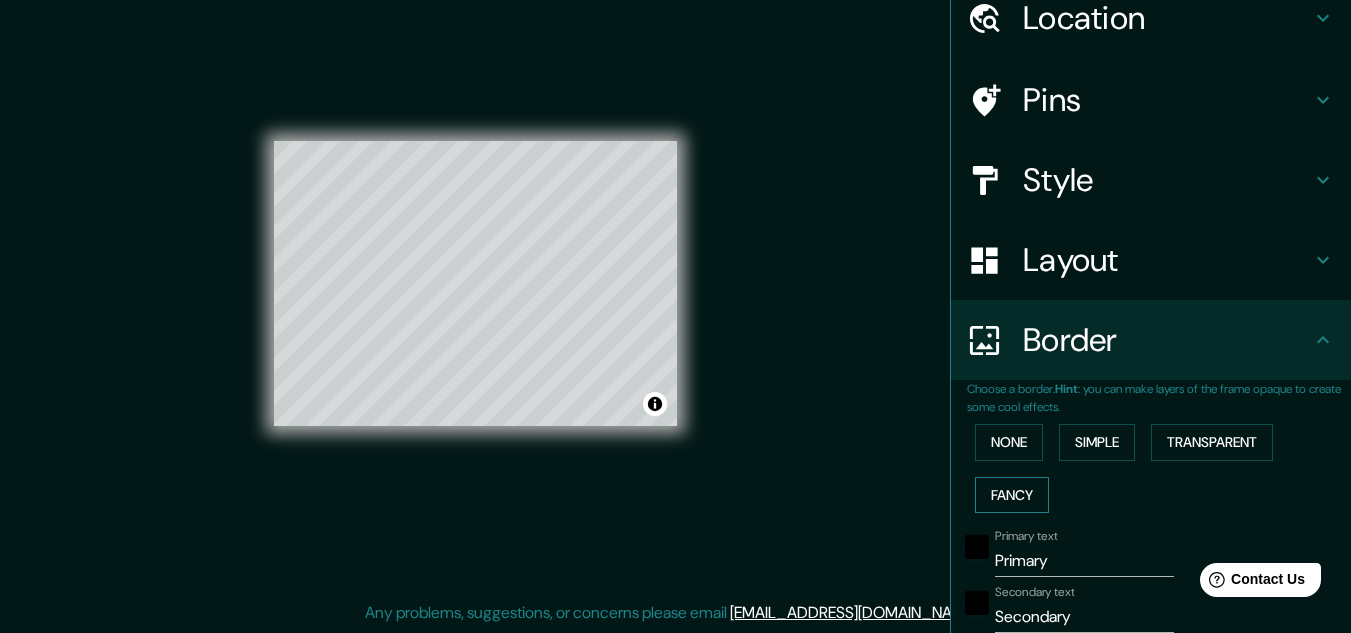 click on "Fancy" at bounding box center (1012, 495) 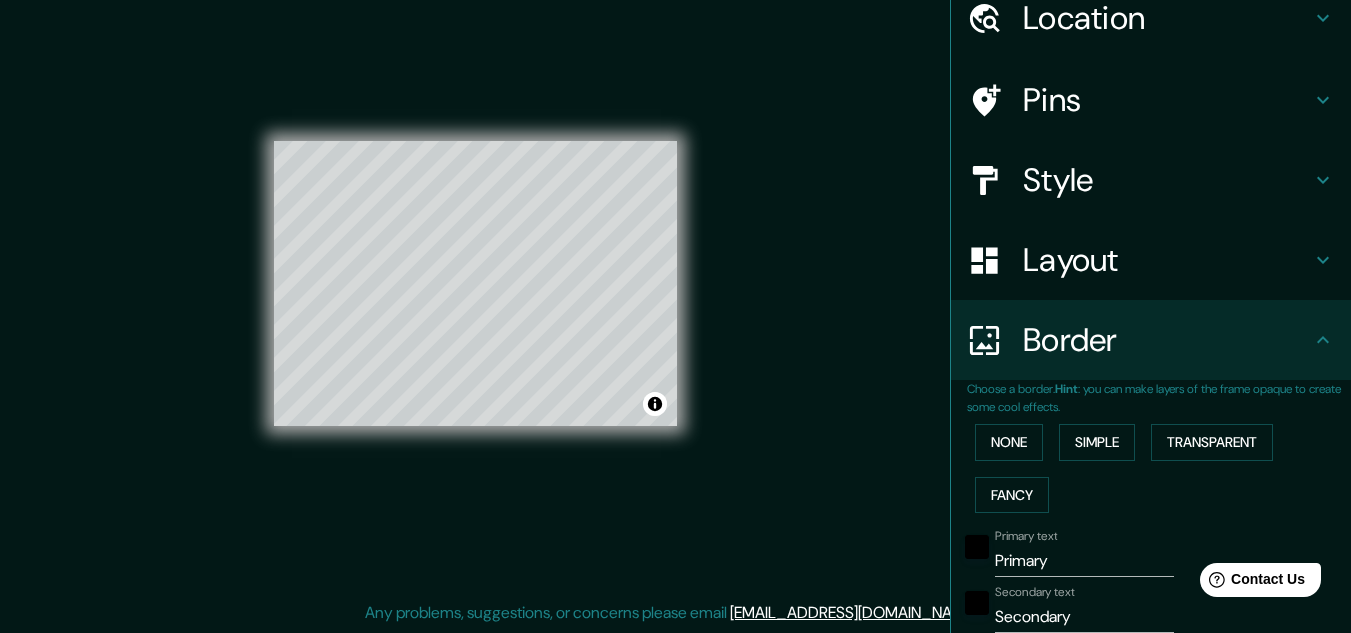 scroll, scrollTop: 0, scrollLeft: 0, axis: both 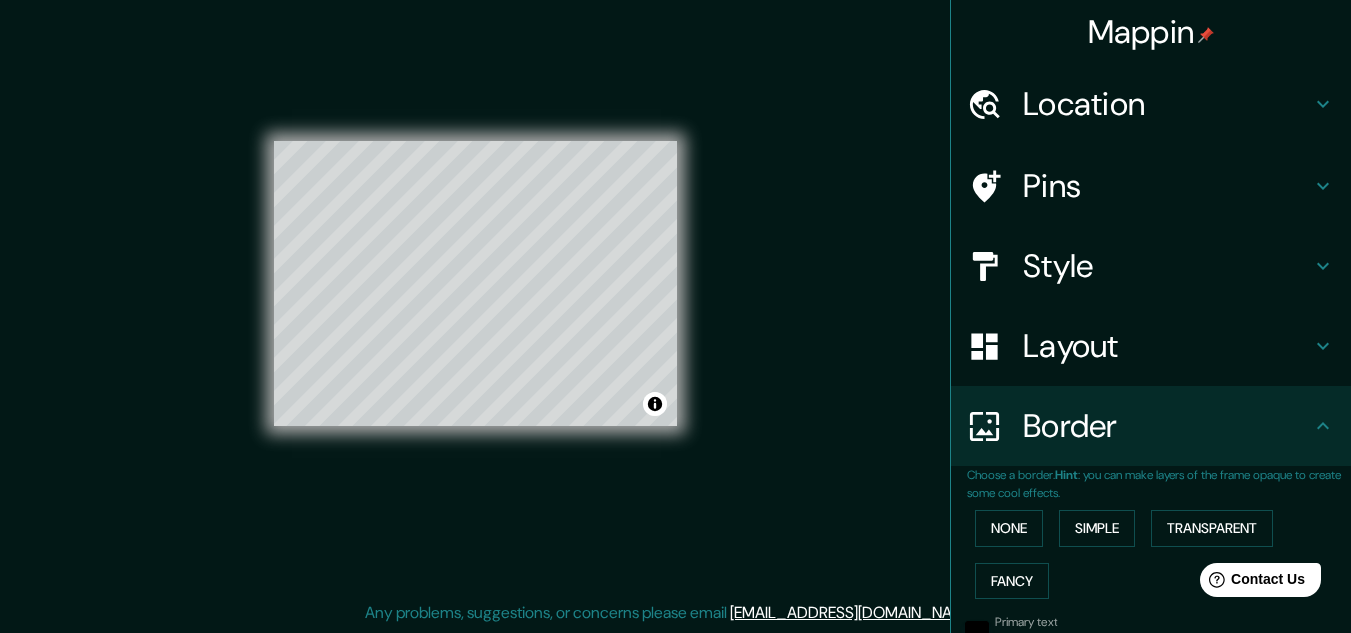 click on "Mappin" at bounding box center [1151, 32] 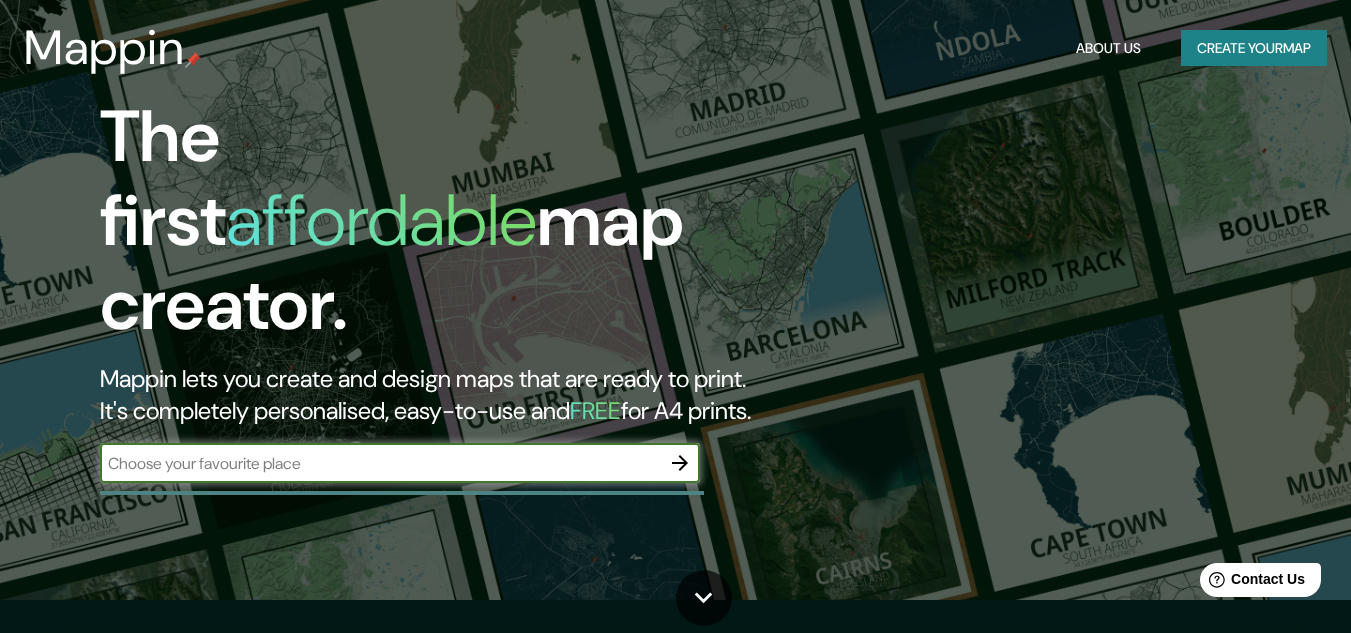scroll, scrollTop: 0, scrollLeft: 0, axis: both 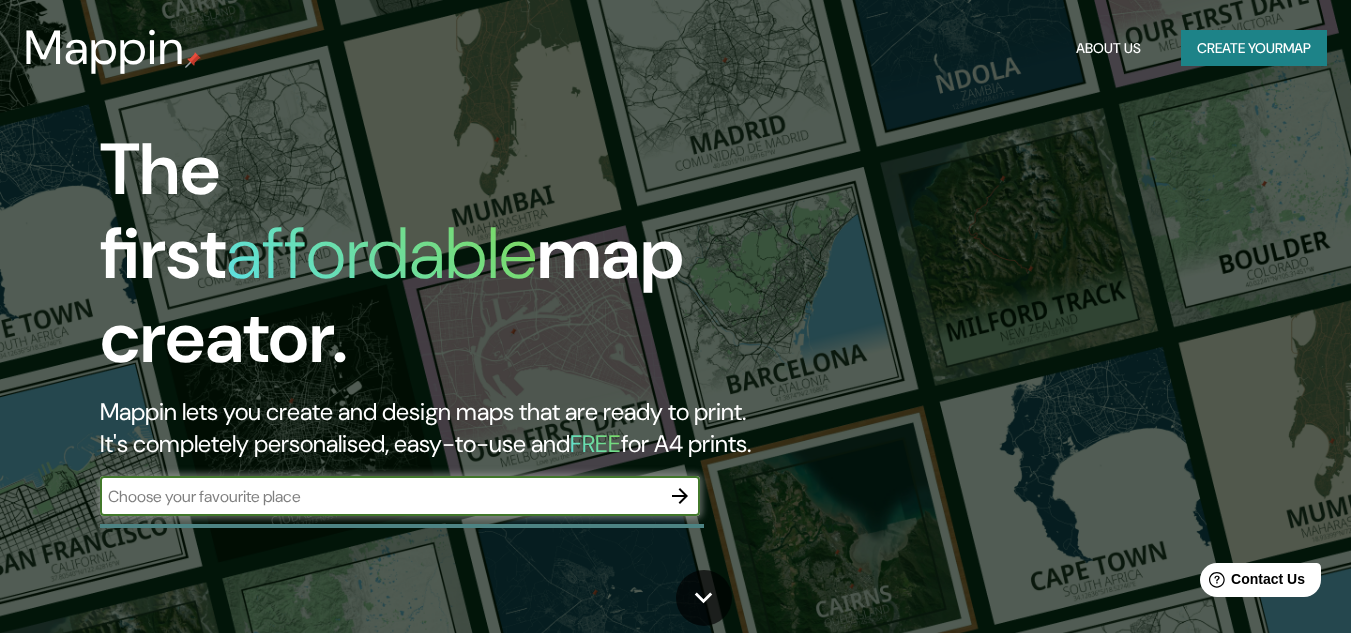 click on "Create your   map" at bounding box center [1254, 48] 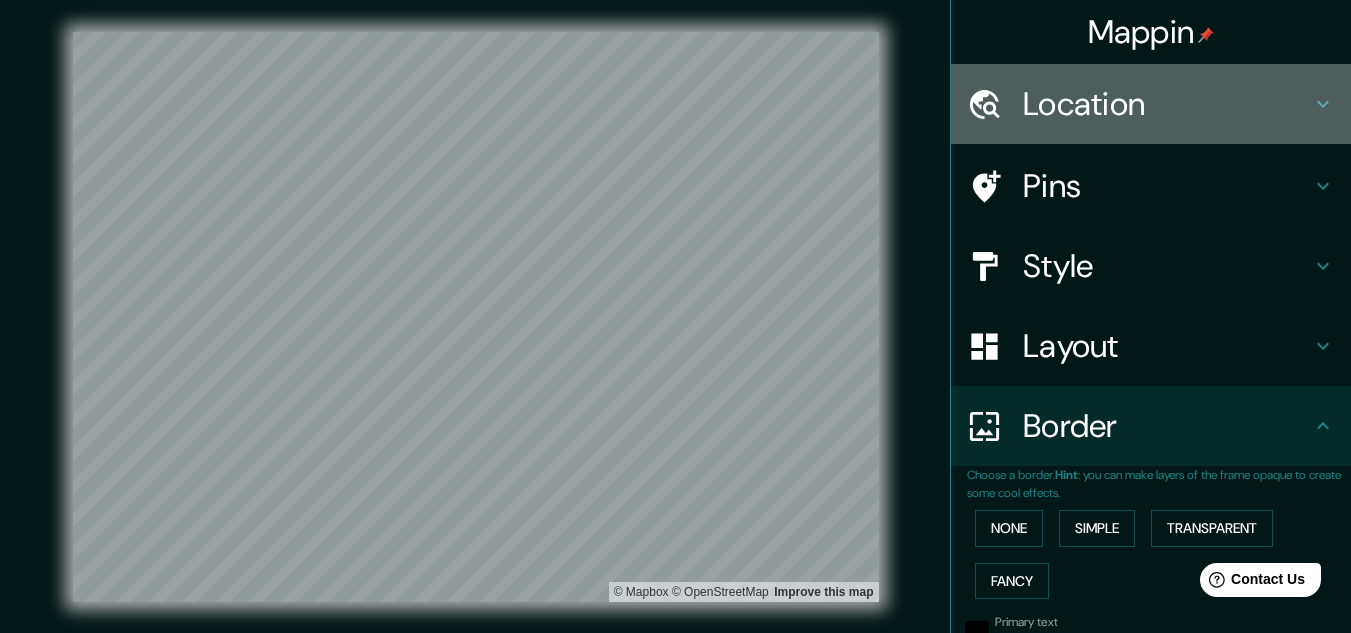 click on "Location" at bounding box center (1167, 104) 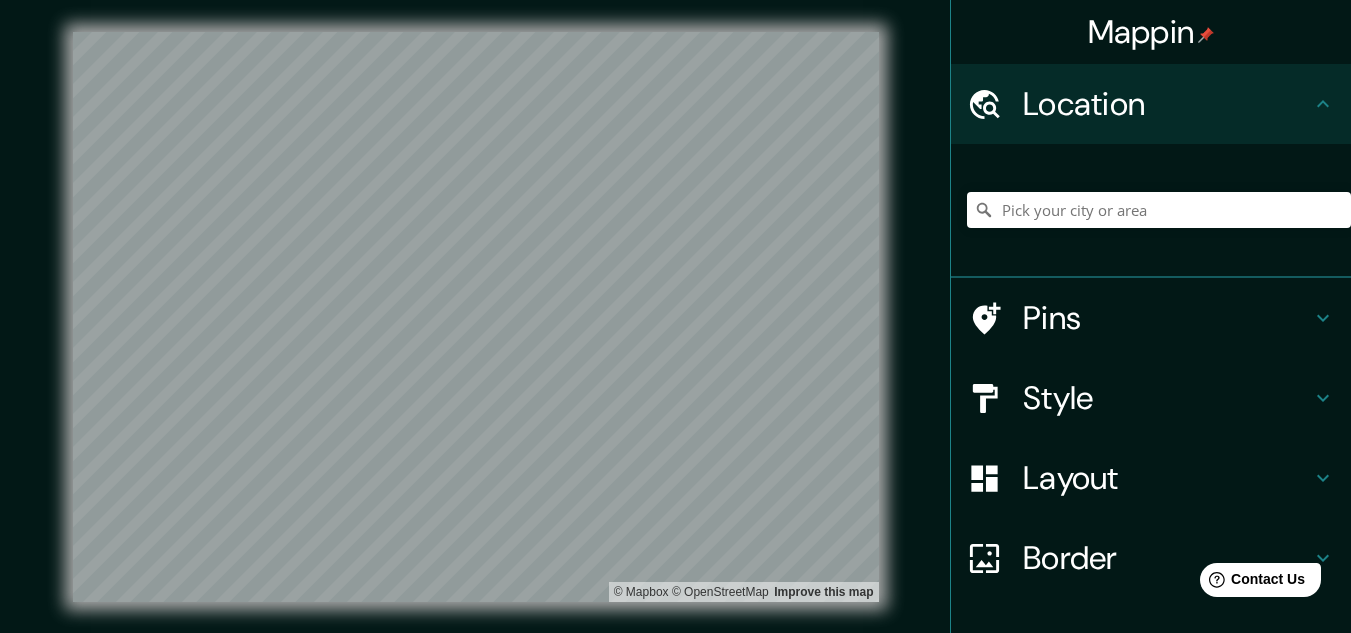 click on "Pins" at bounding box center [1167, 318] 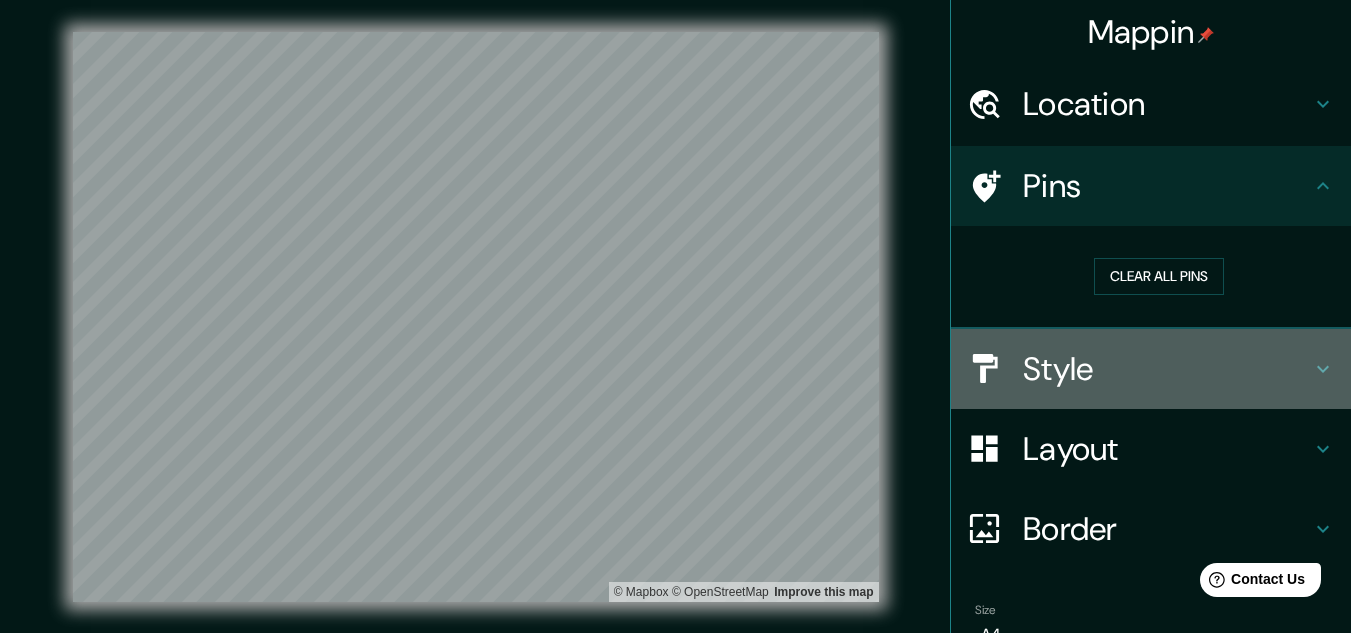 click on "Style" at bounding box center [1167, 369] 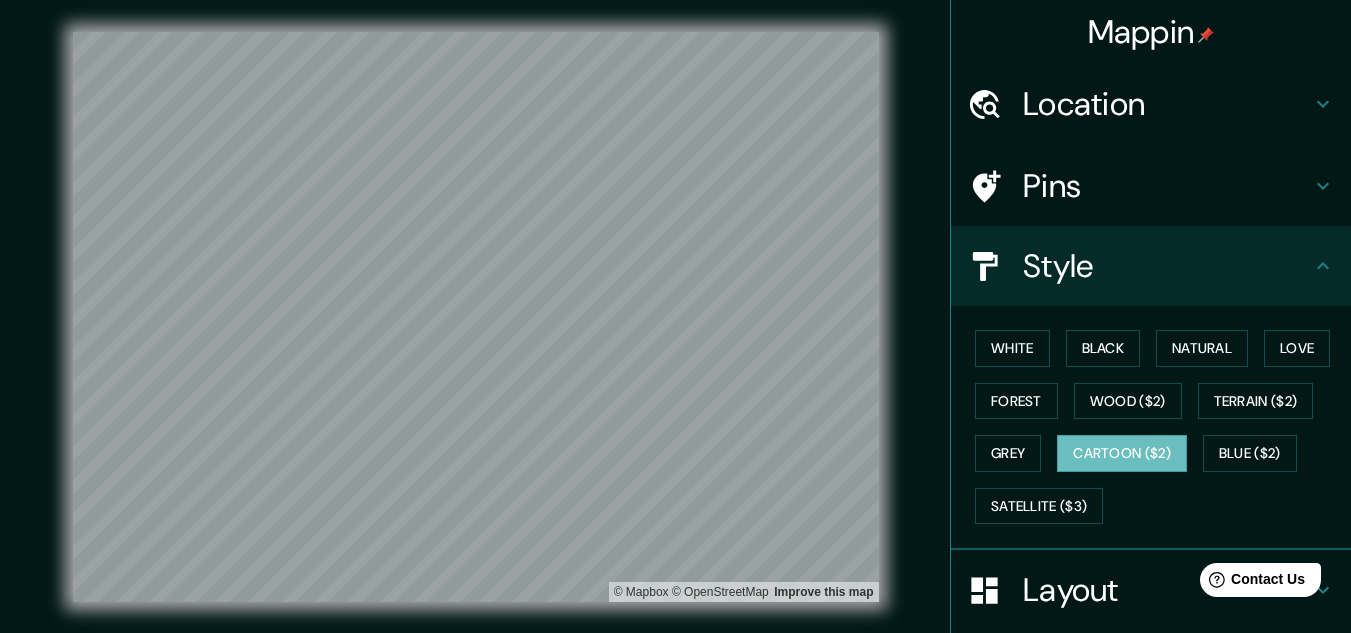 drag, startPoint x: 998, startPoint y: 335, endPoint x: 1059, endPoint y: 276, distance: 84.8646 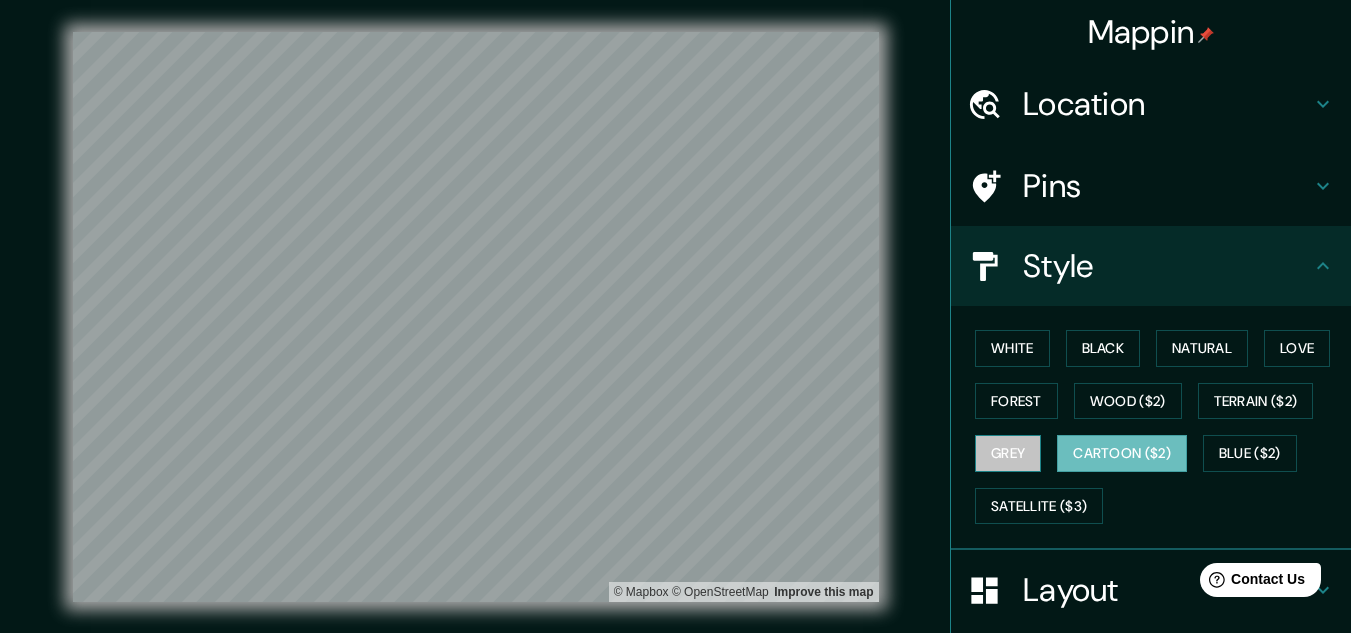 click on "Grey" at bounding box center [1008, 453] 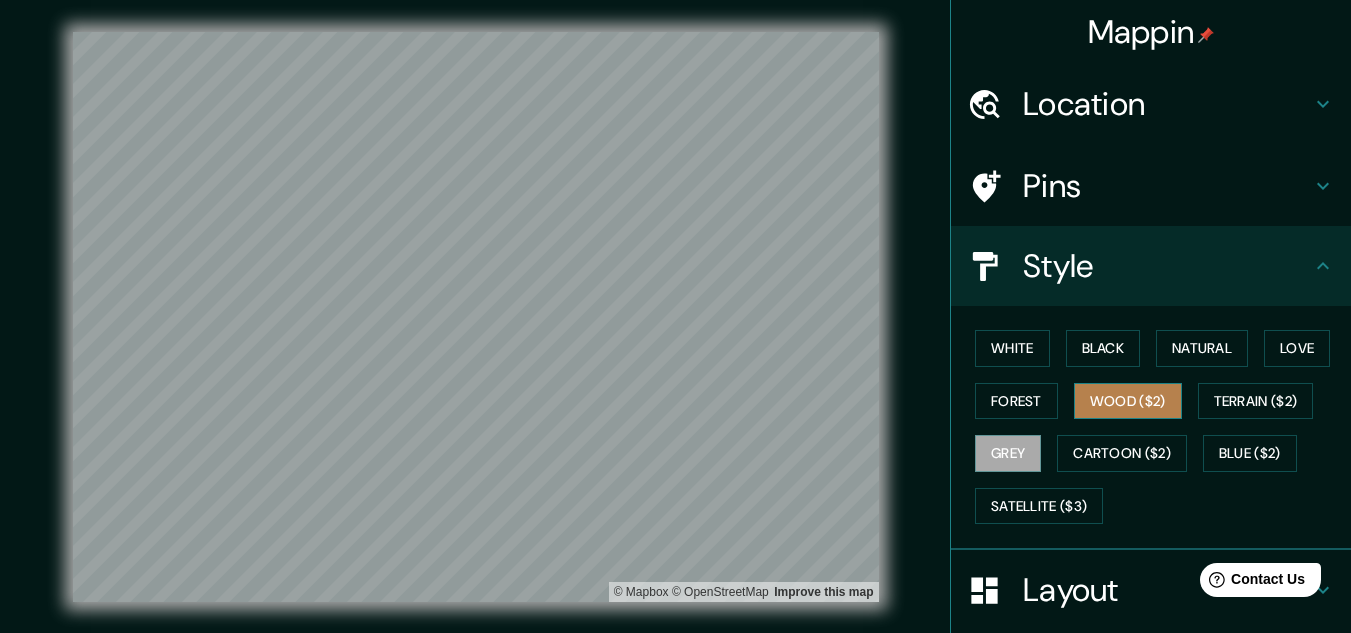click on "Wood ($2)" at bounding box center (1128, 401) 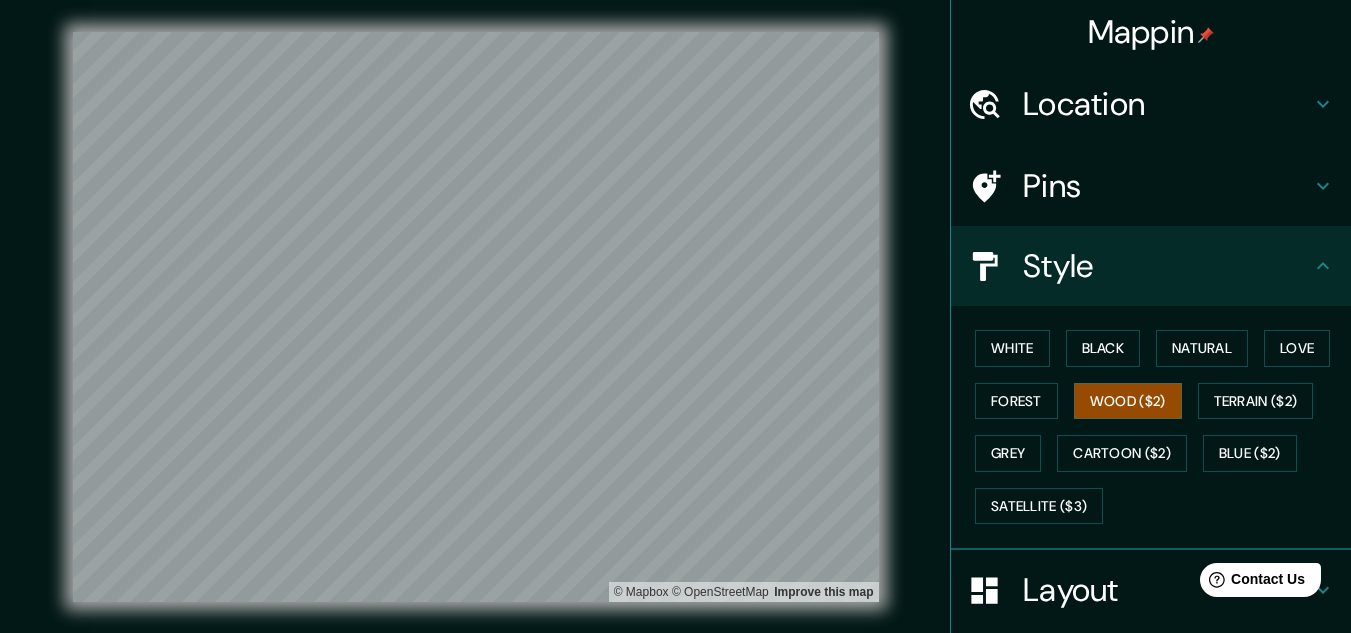 click on "Style" at bounding box center (1167, 266) 